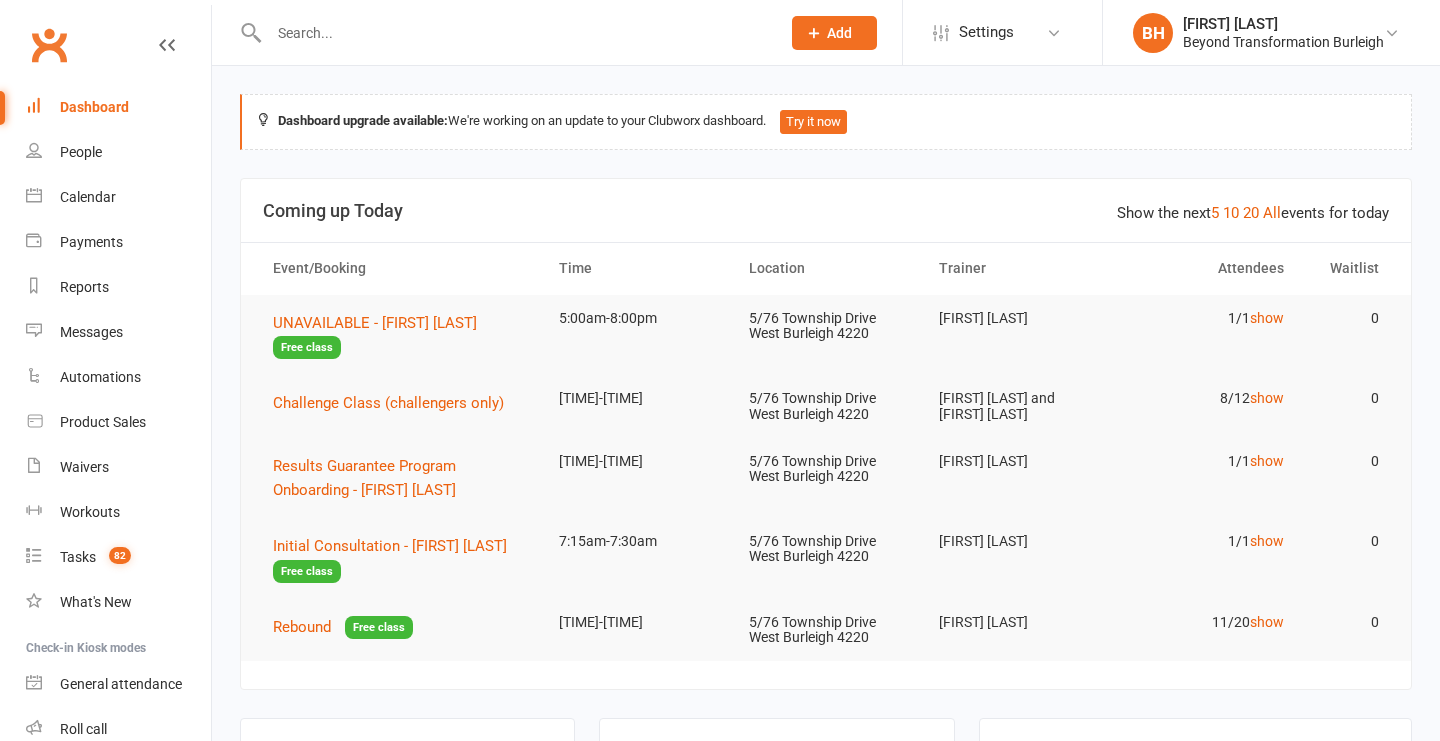 scroll, scrollTop: 0, scrollLeft: 0, axis: both 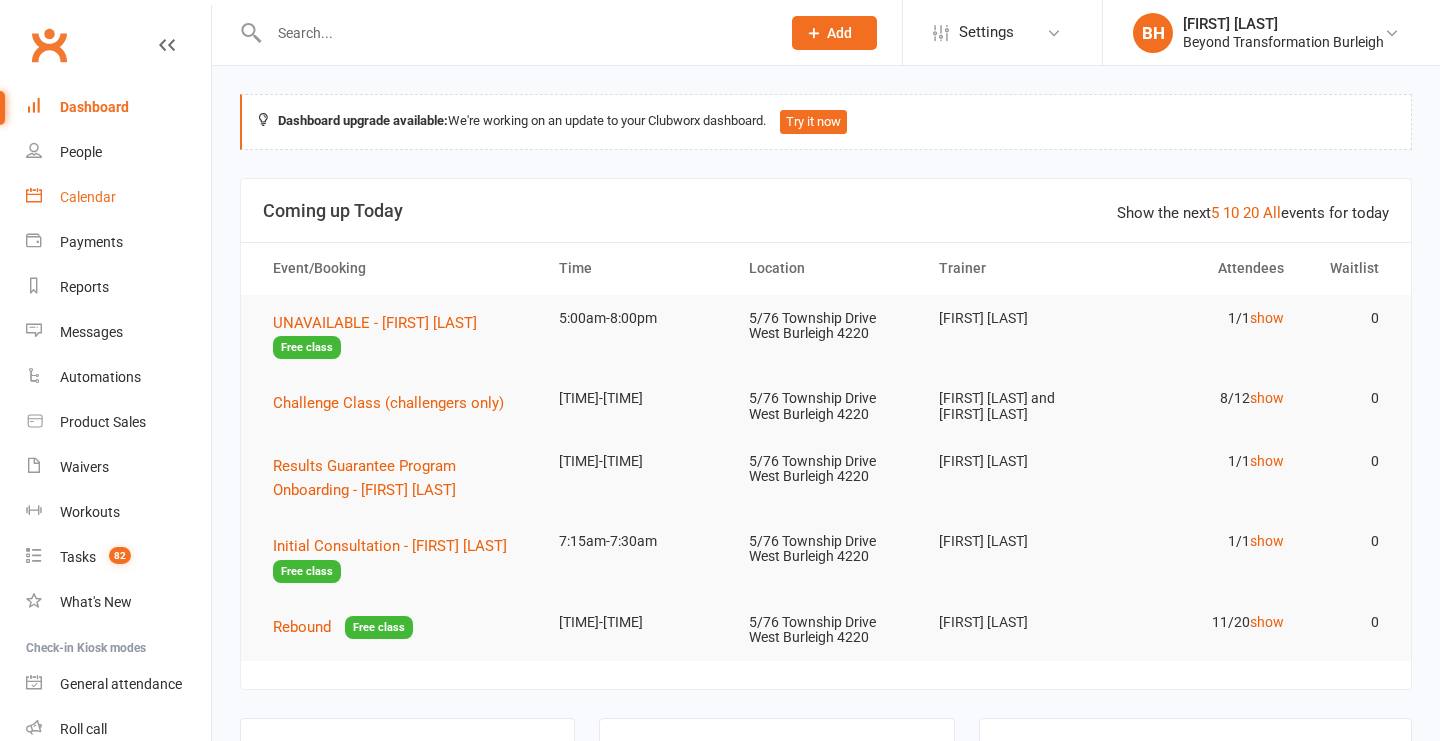 click on "Calendar" at bounding box center (88, 197) 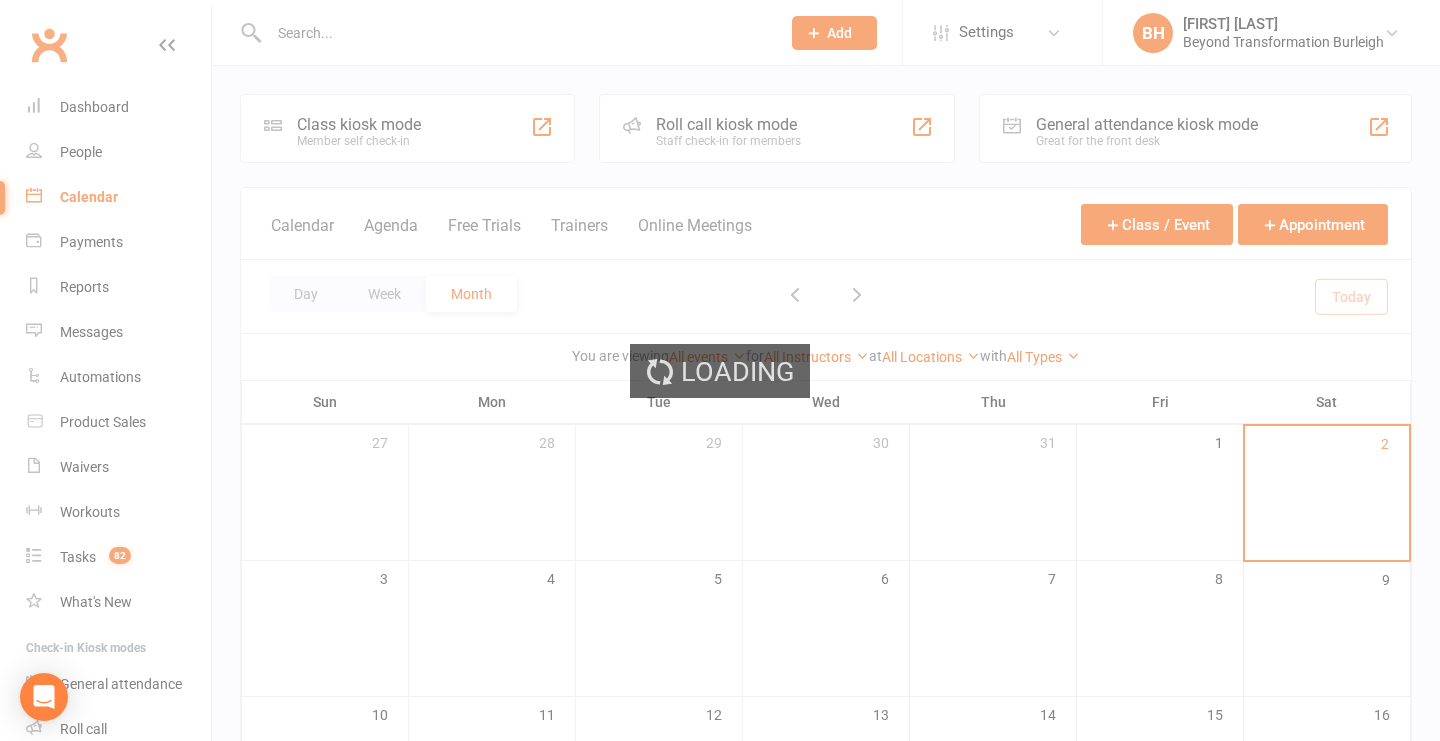 click on "Loading" at bounding box center [720, 370] 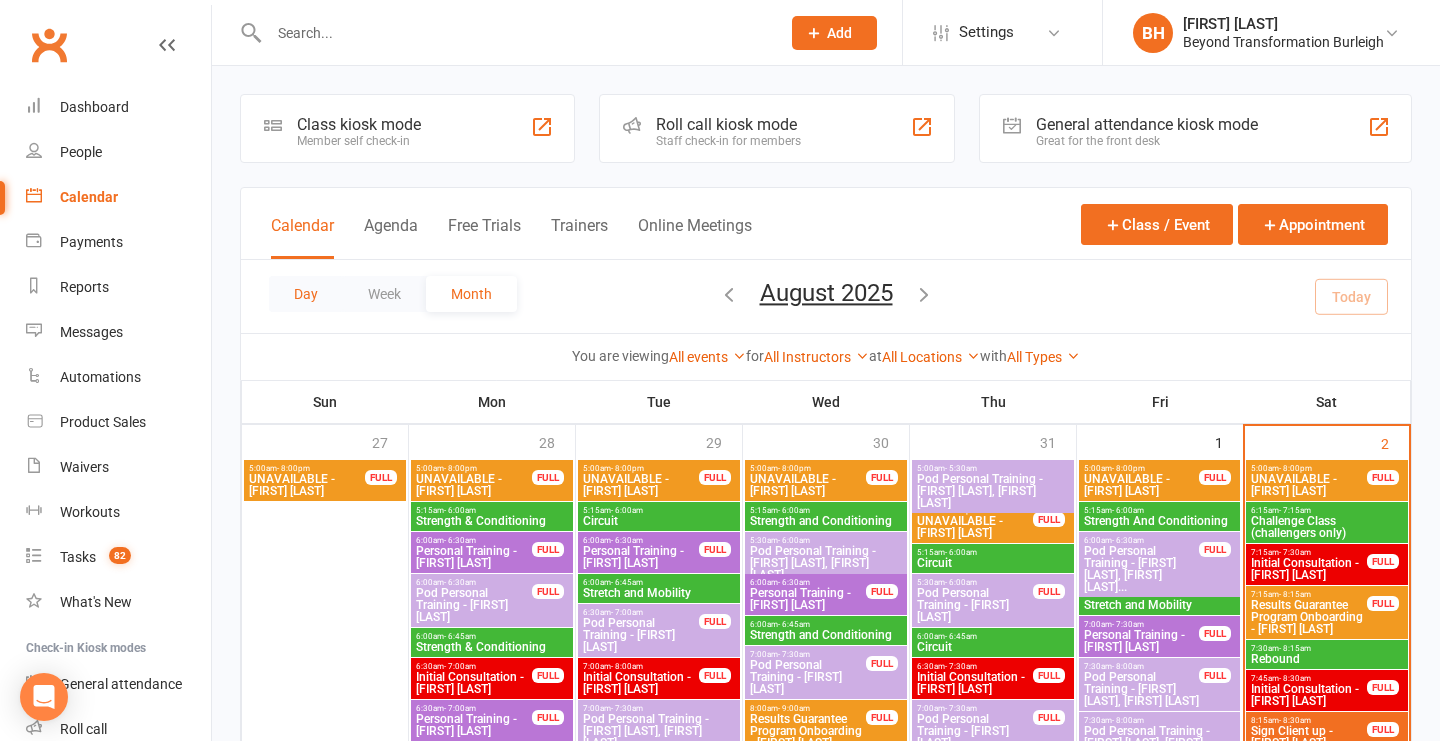 click on "Day" at bounding box center [306, 294] 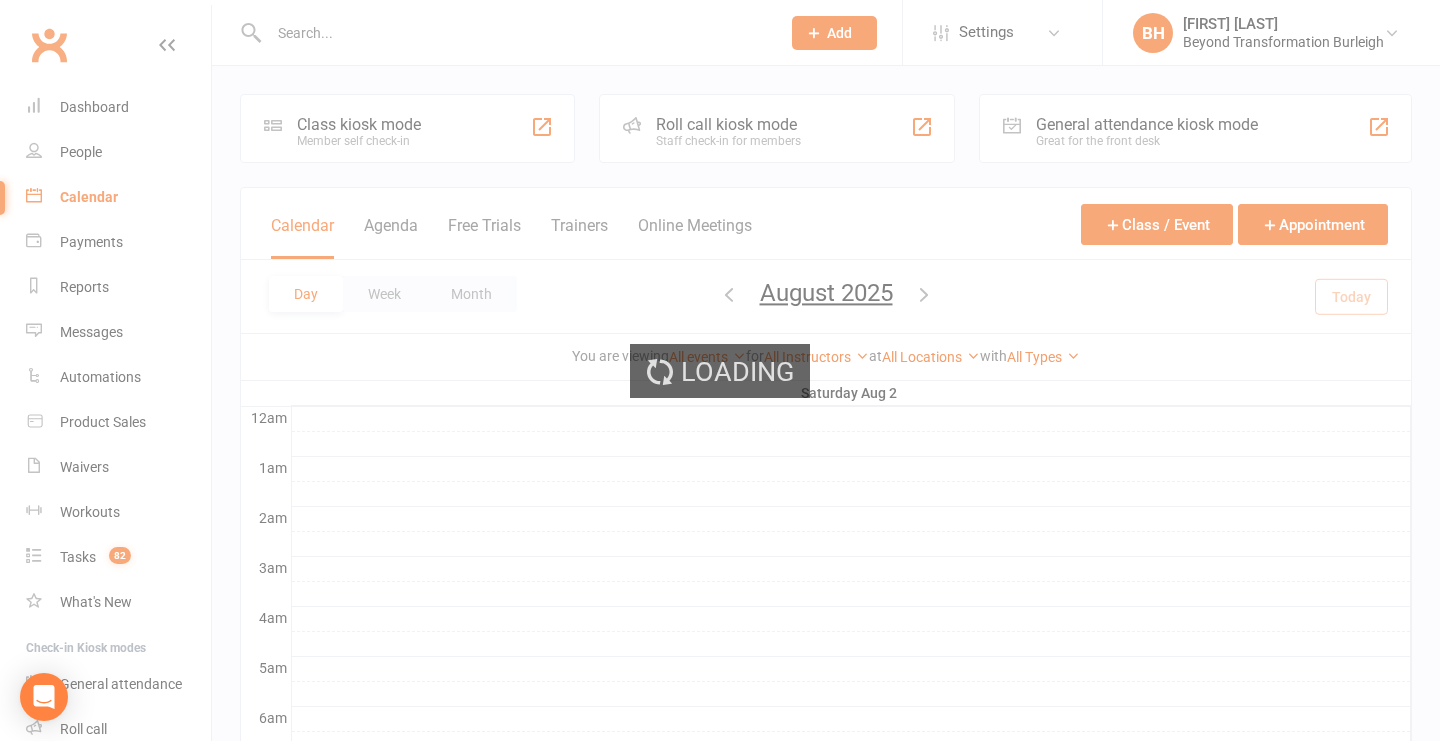 scroll, scrollTop: 301, scrollLeft: 0, axis: vertical 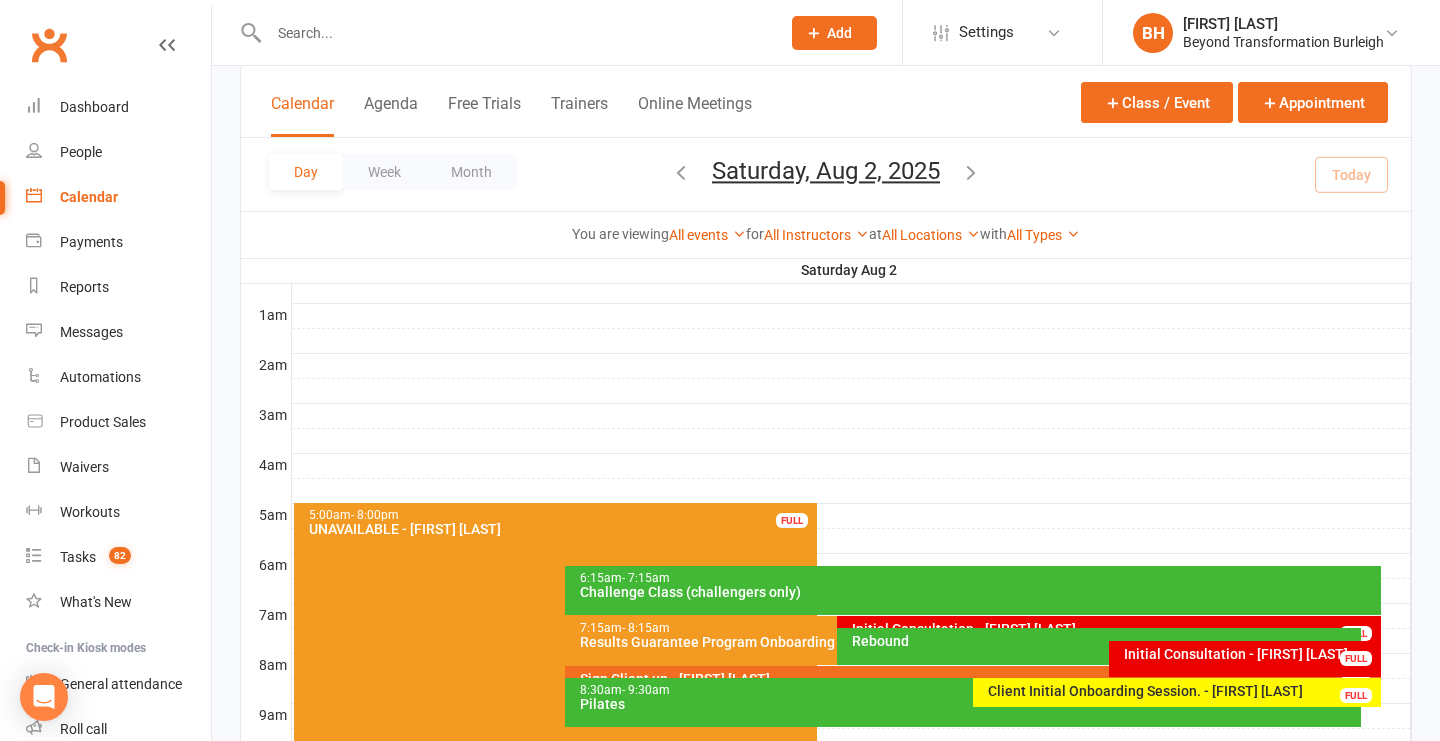 click on "Initial Consultation - [FIRST] [LAST] FULL" at bounding box center [1109, 630] 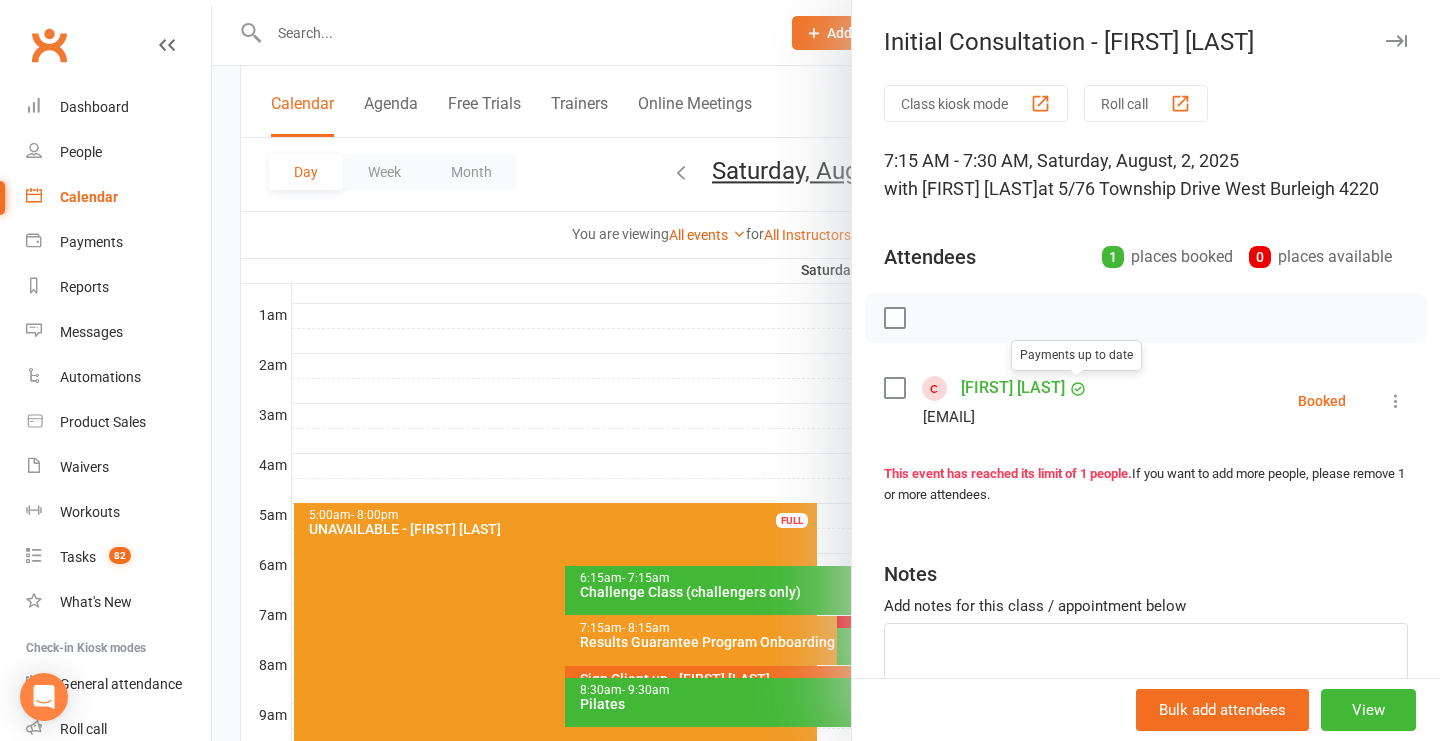 click on "[FIRST] [LAST]" at bounding box center [1013, 388] 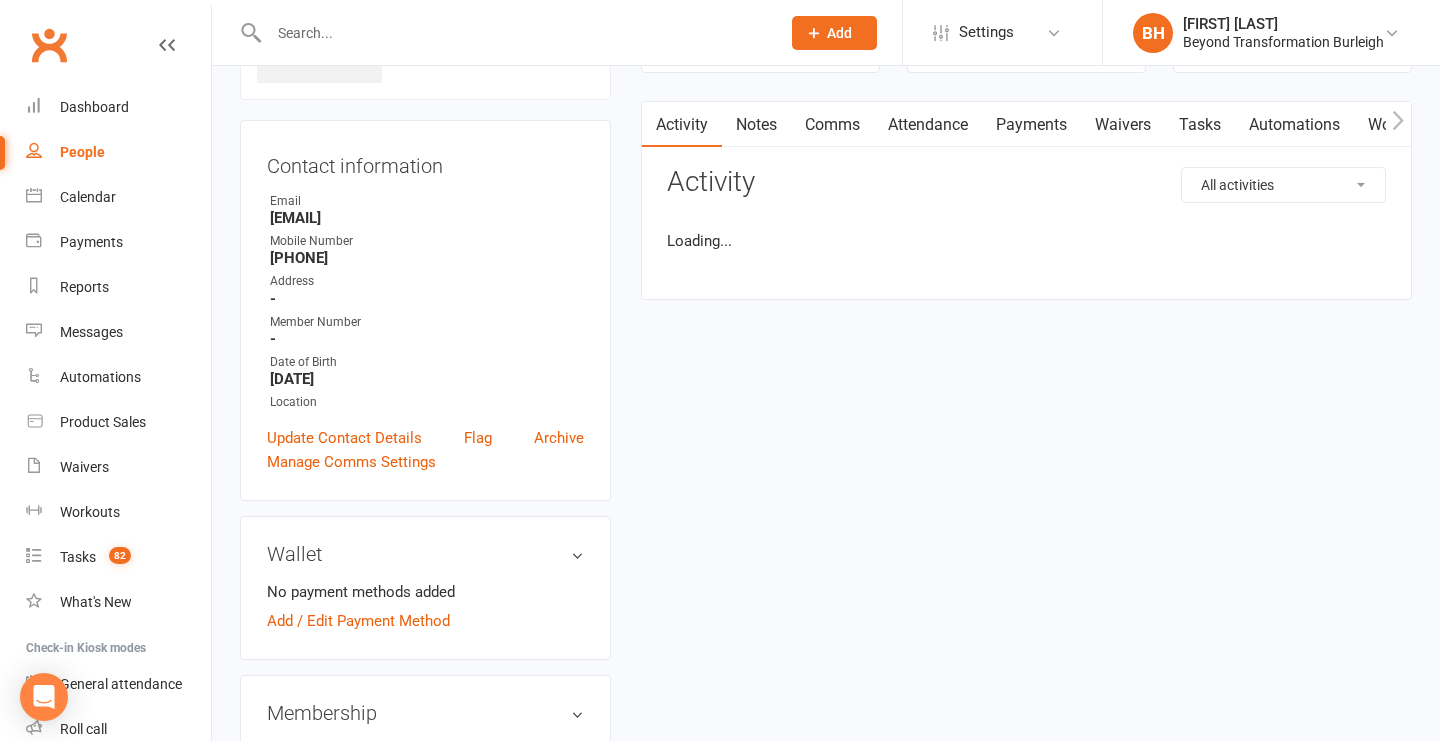 scroll, scrollTop: 0, scrollLeft: 0, axis: both 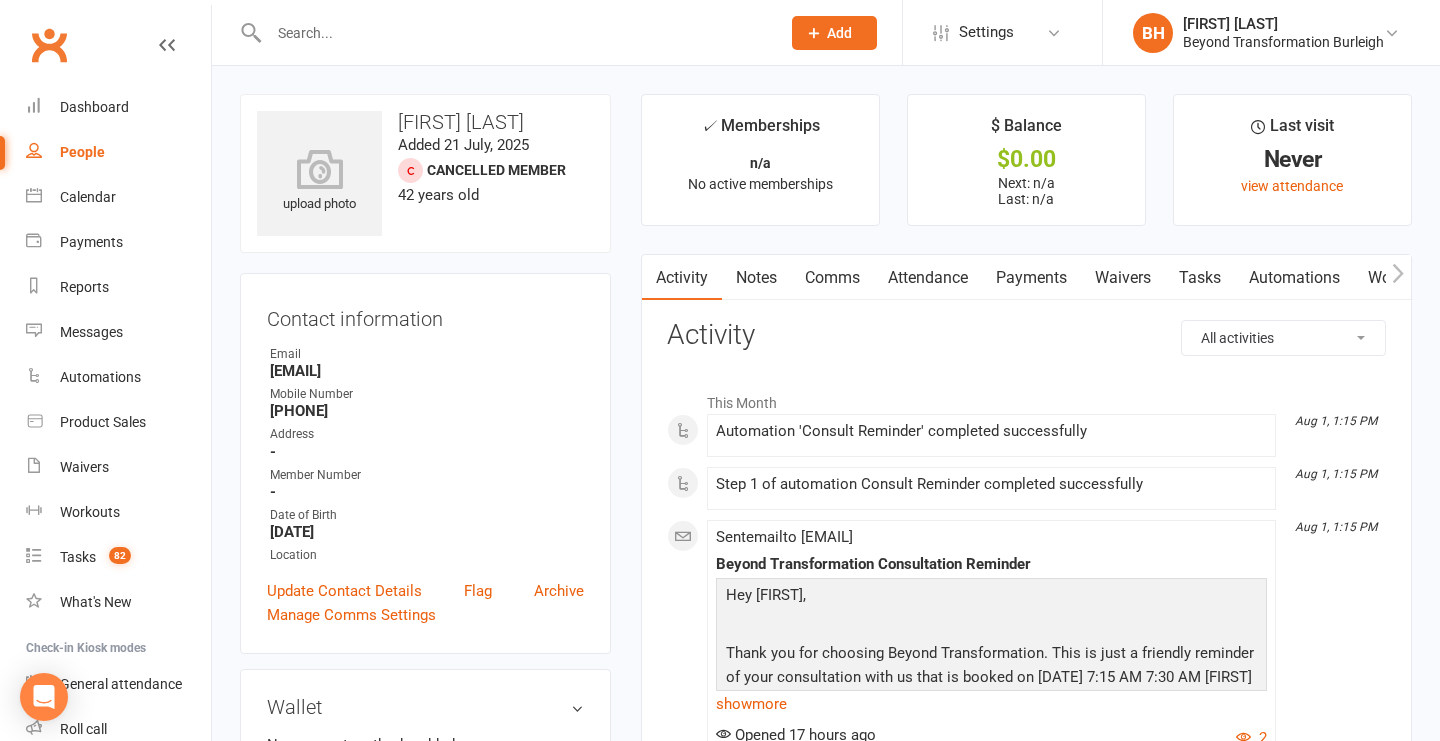 click on "Notes" at bounding box center [756, 278] 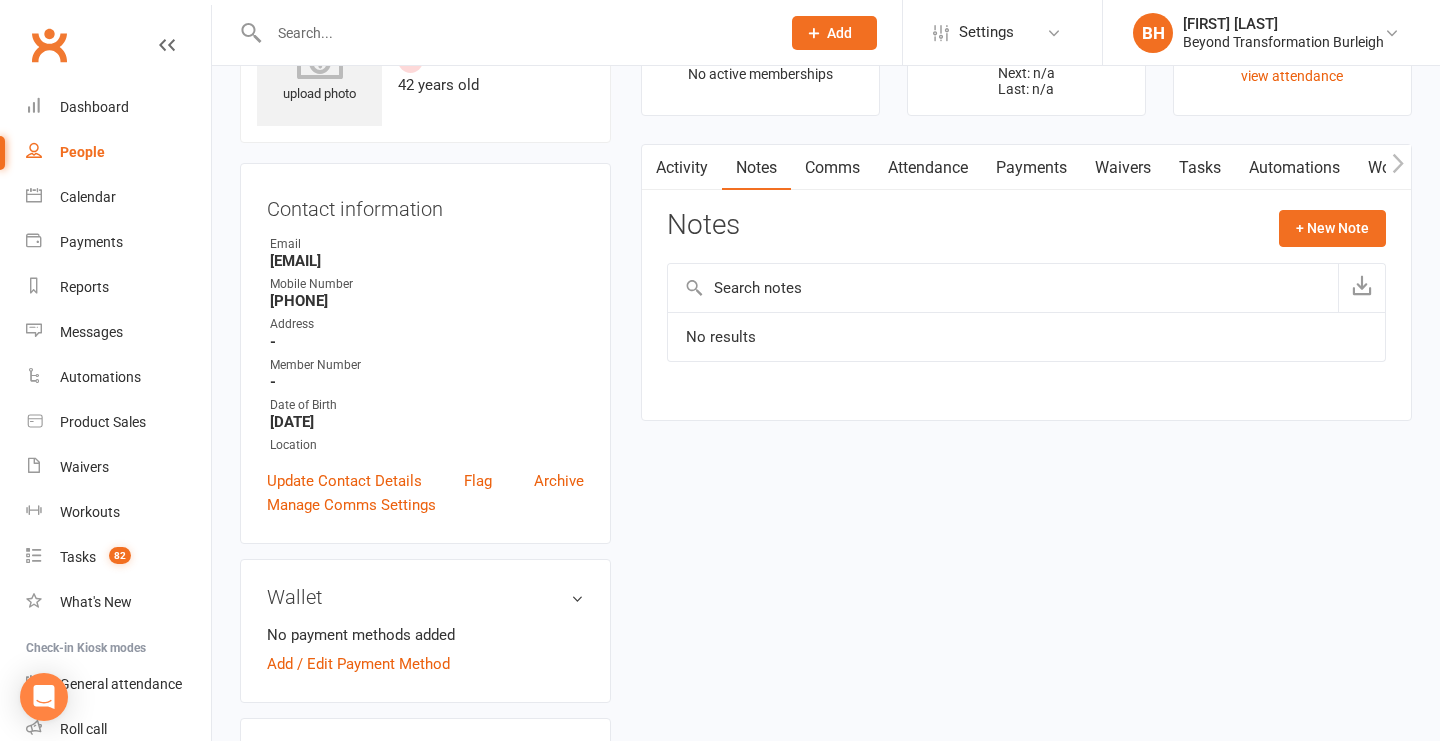 scroll, scrollTop: 111, scrollLeft: 0, axis: vertical 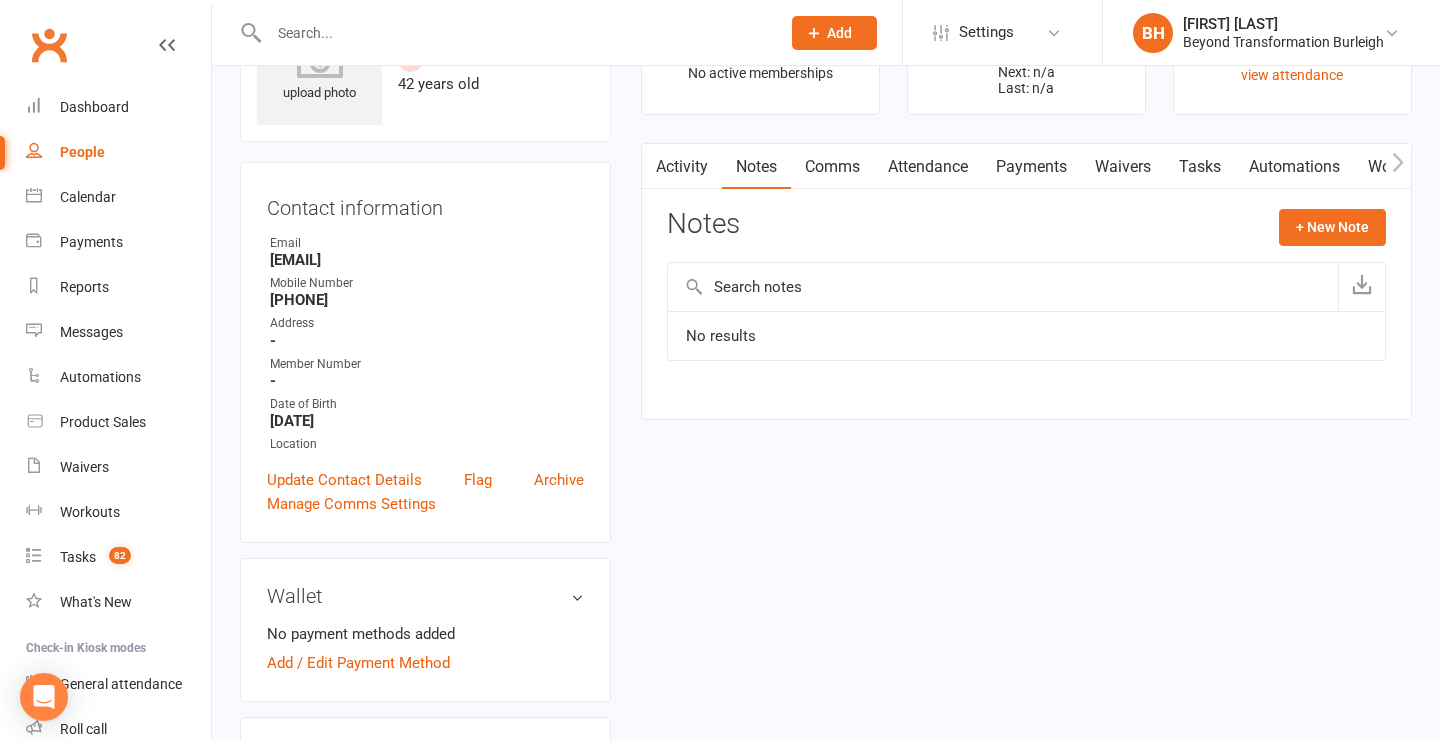 click on "Attendance" at bounding box center (928, 167) 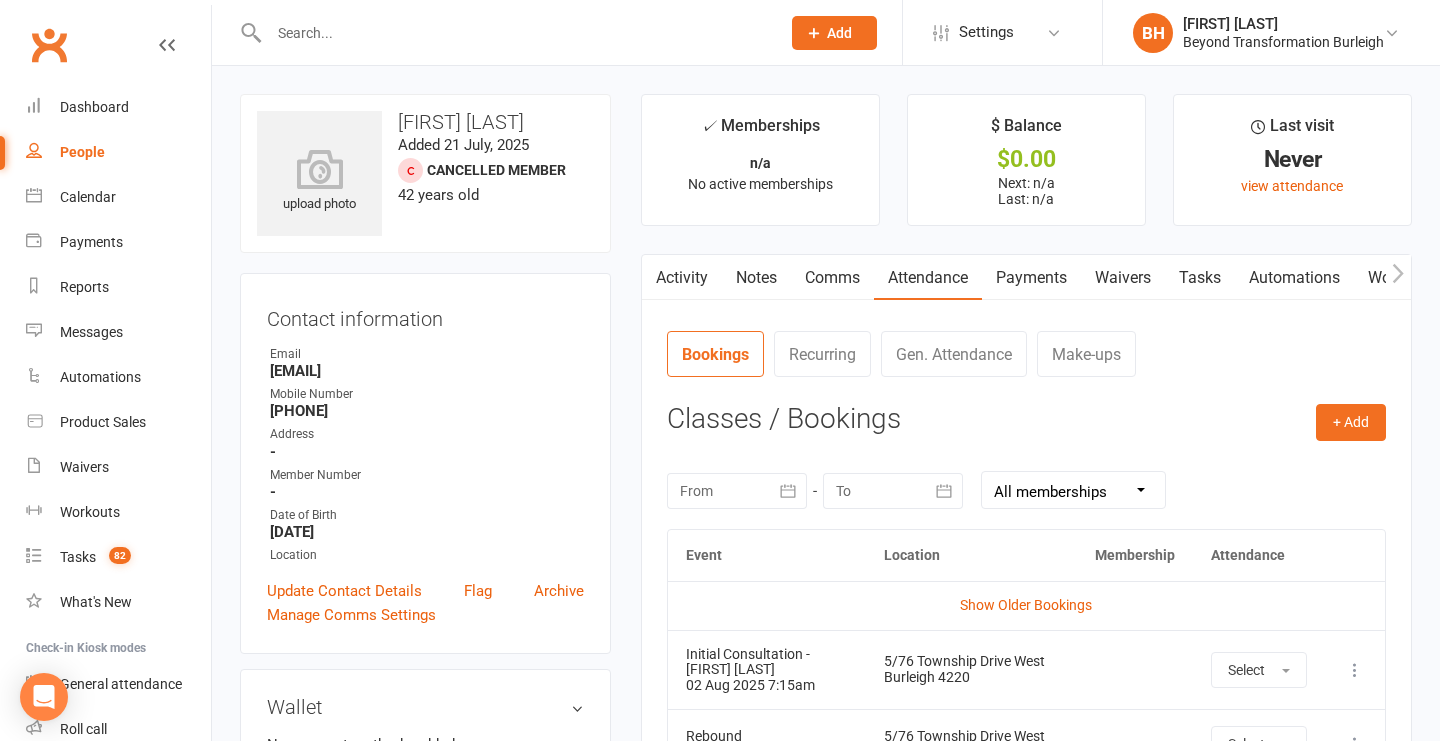 scroll, scrollTop: 0, scrollLeft: 0, axis: both 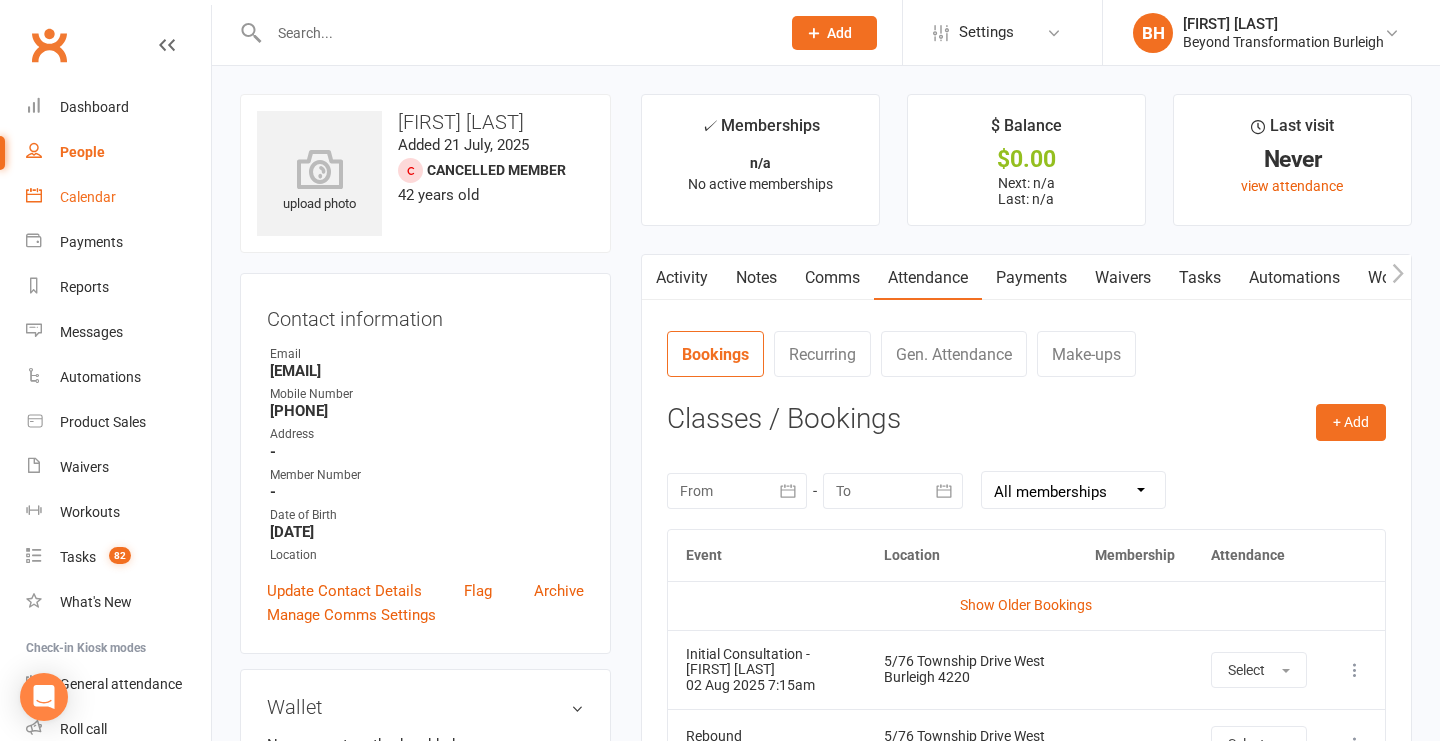 click on "Calendar" at bounding box center (118, 197) 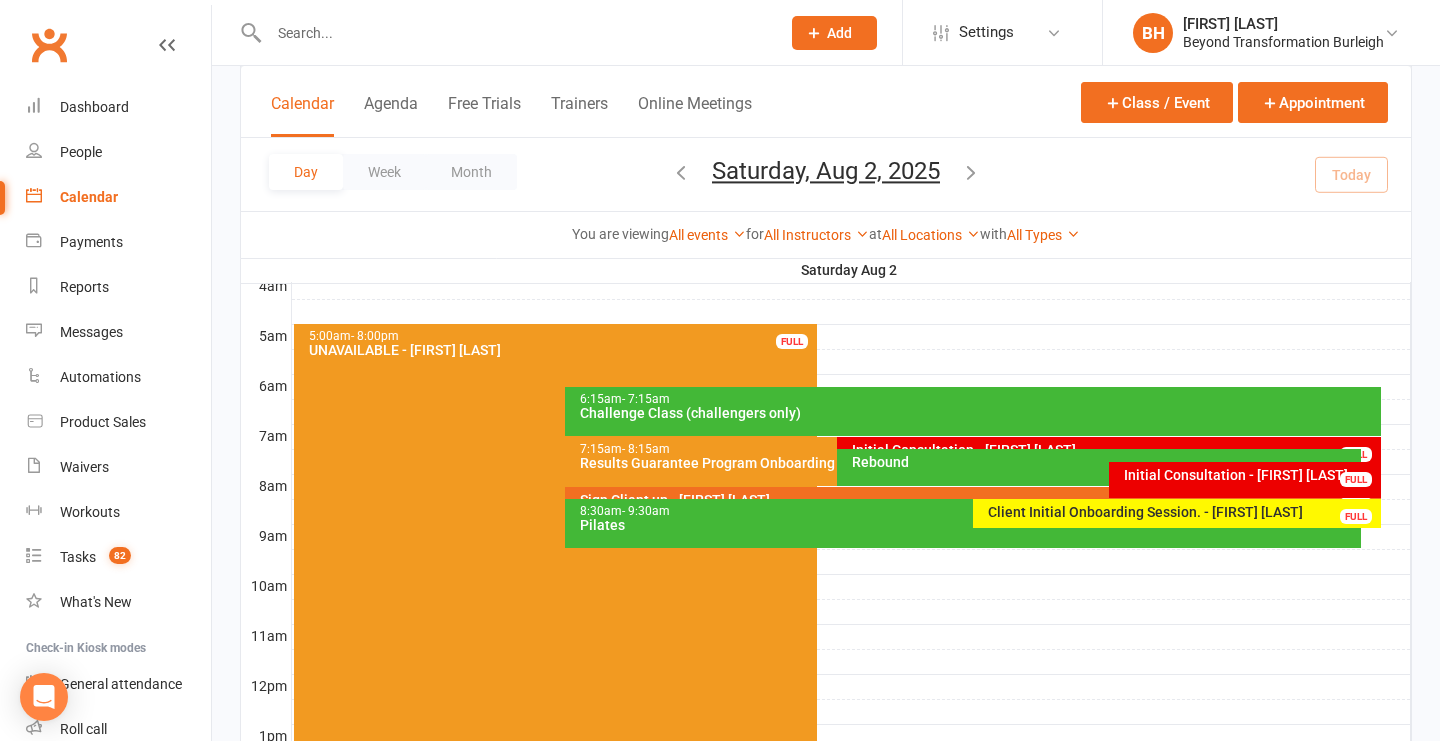 scroll, scrollTop: 359, scrollLeft: 0, axis: vertical 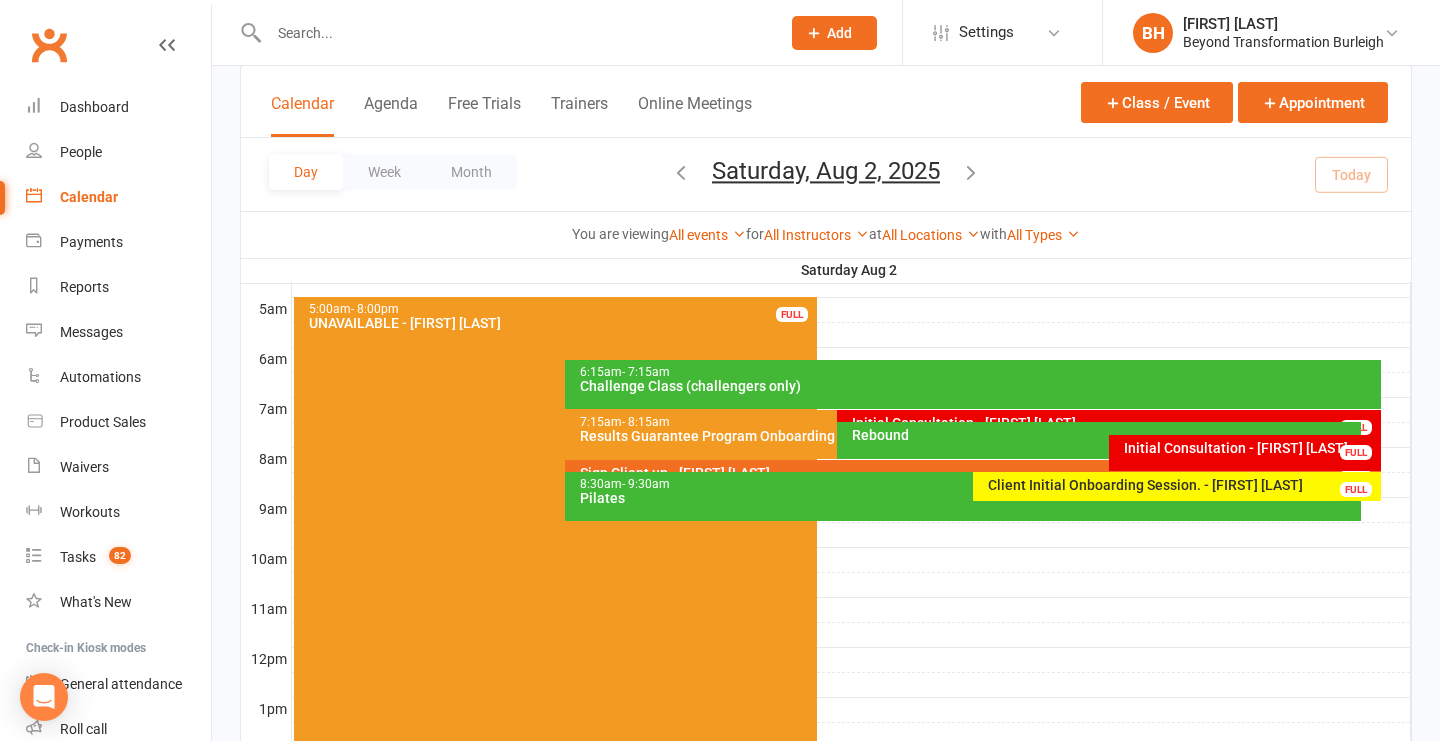 click on "Initial Consultation - [FIRST] [LAST]" at bounding box center (1250, 448) 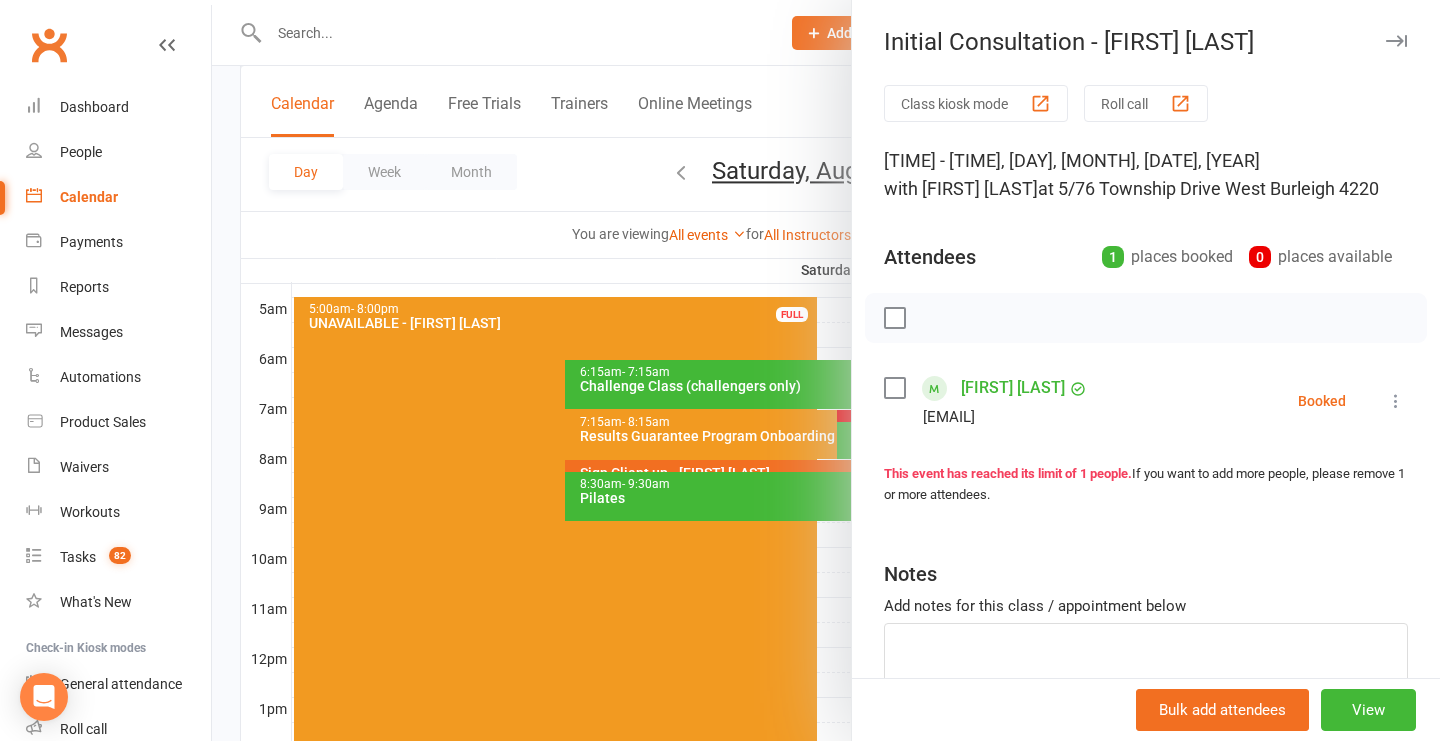click on "[FIRST] [LAST]" at bounding box center (1013, 388) 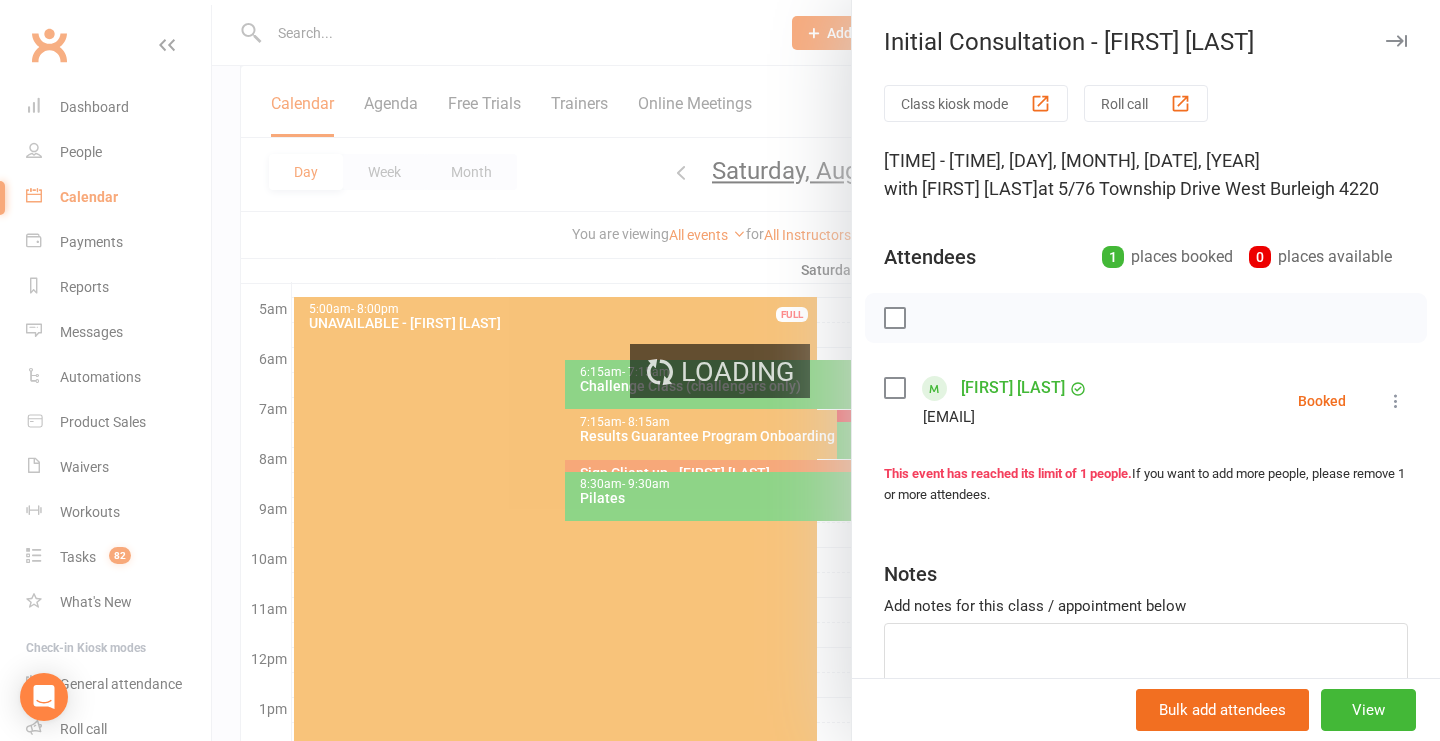 scroll, scrollTop: 0, scrollLeft: 0, axis: both 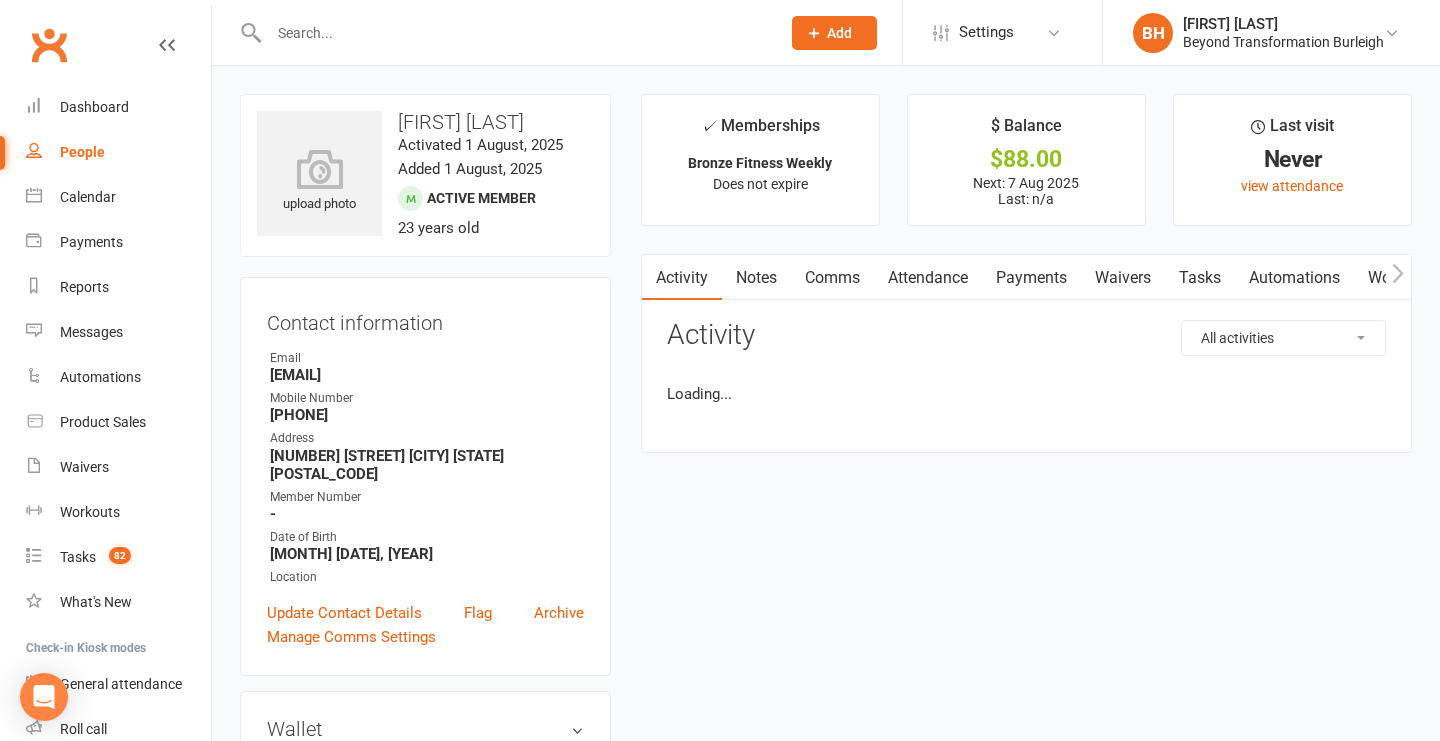 click on "Comms" at bounding box center [832, 278] 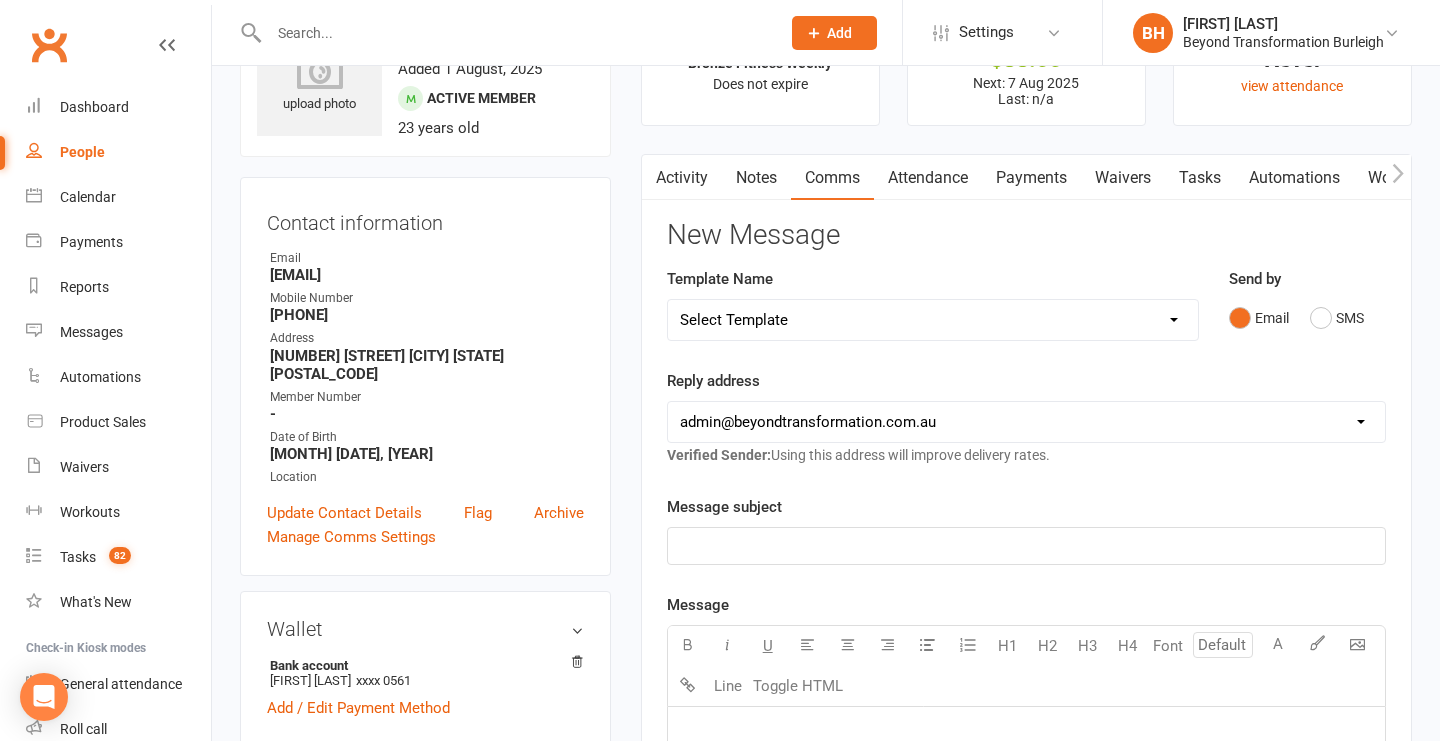 scroll, scrollTop: 81, scrollLeft: 0, axis: vertical 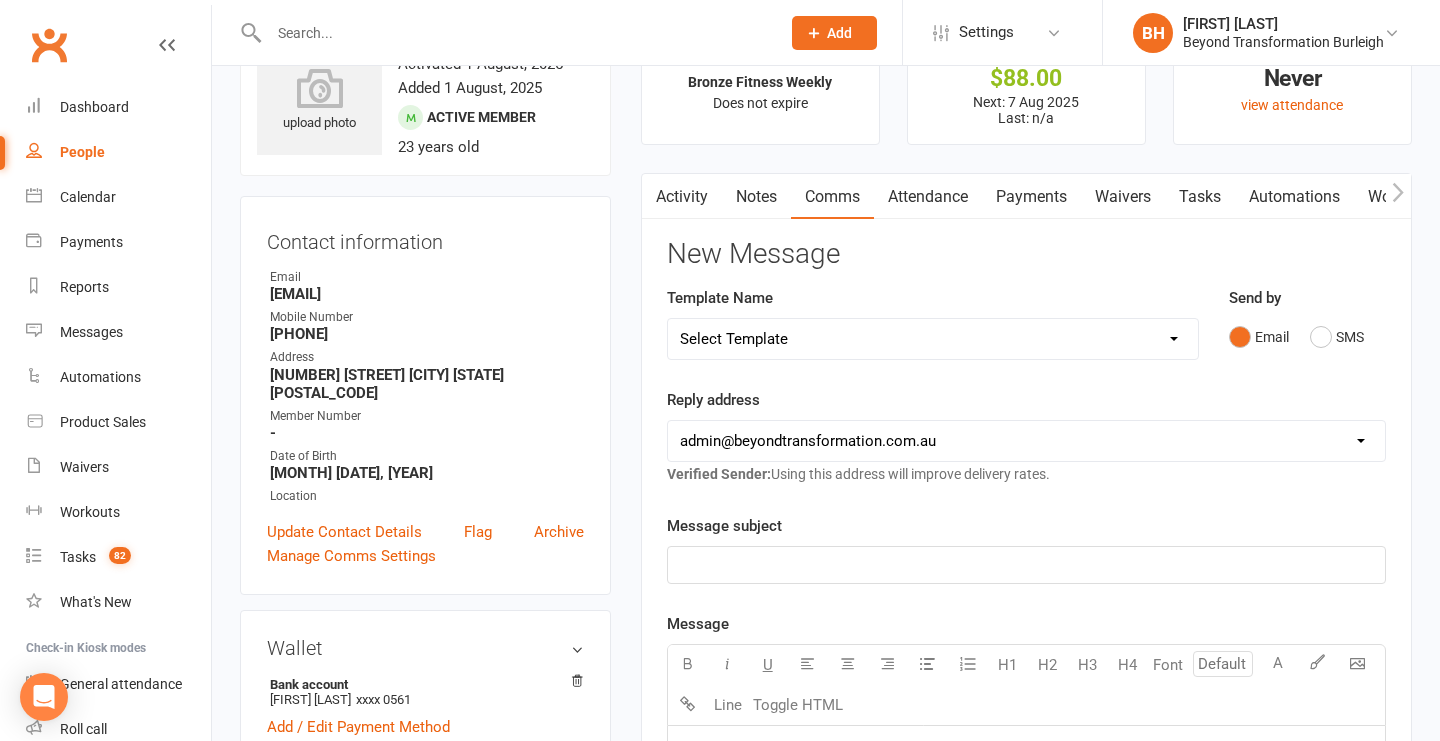 click on "Attendance" at bounding box center (928, 197) 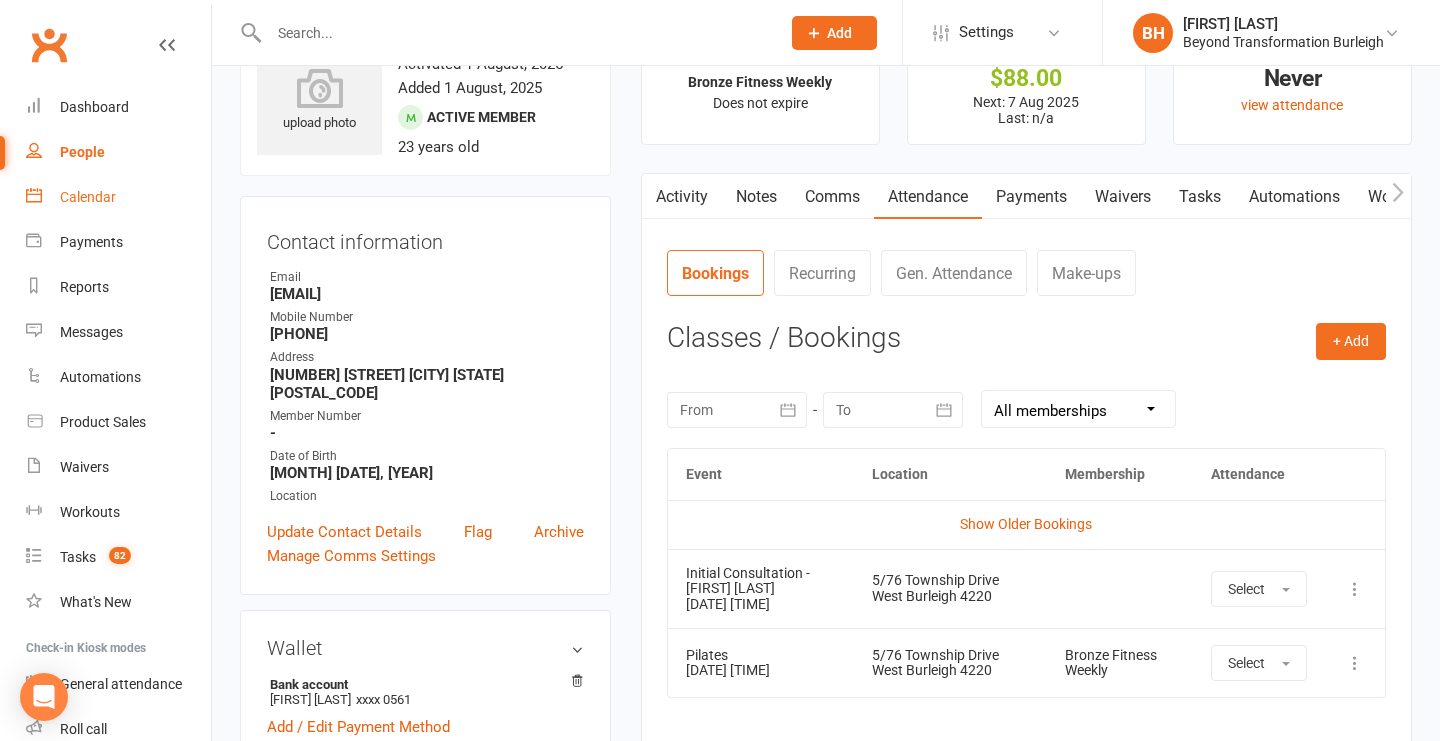 click on "Calendar" at bounding box center (88, 197) 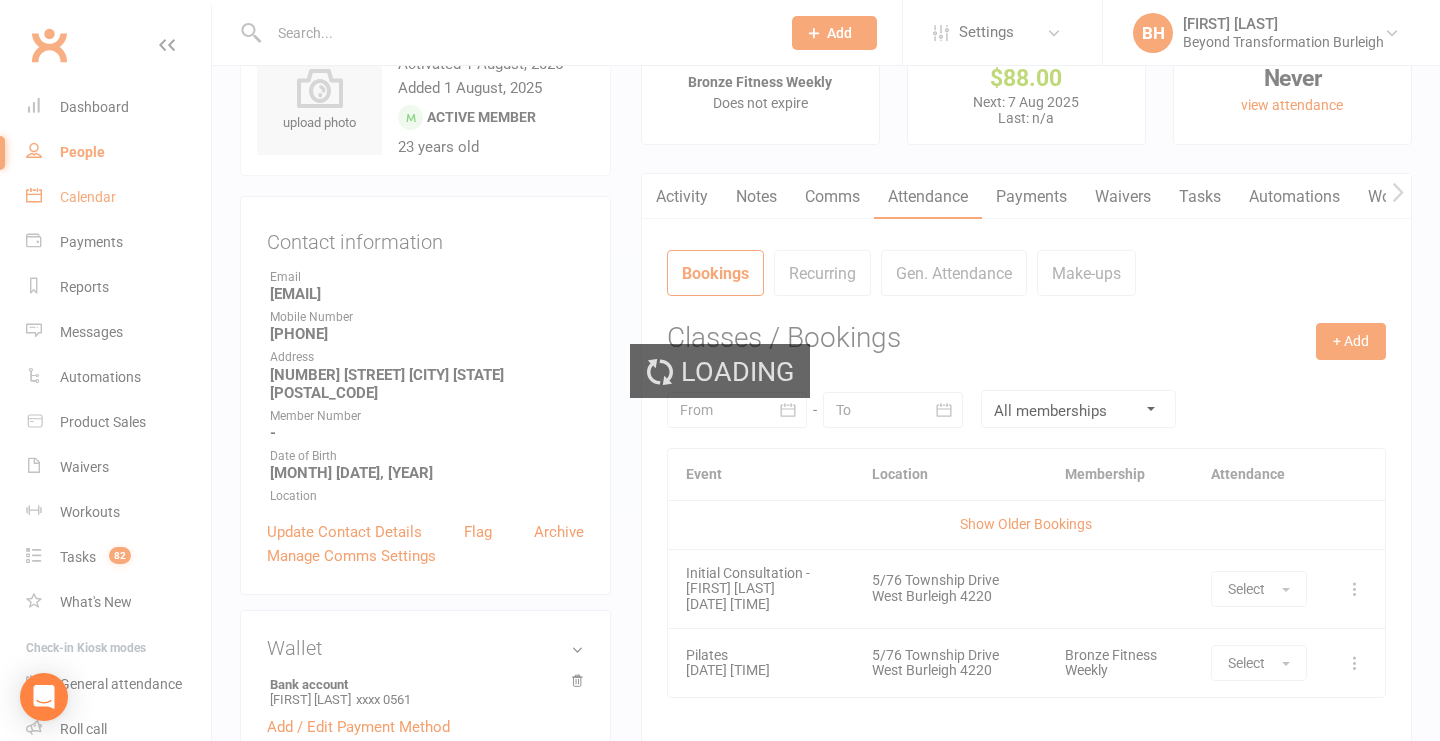 scroll, scrollTop: 0, scrollLeft: 0, axis: both 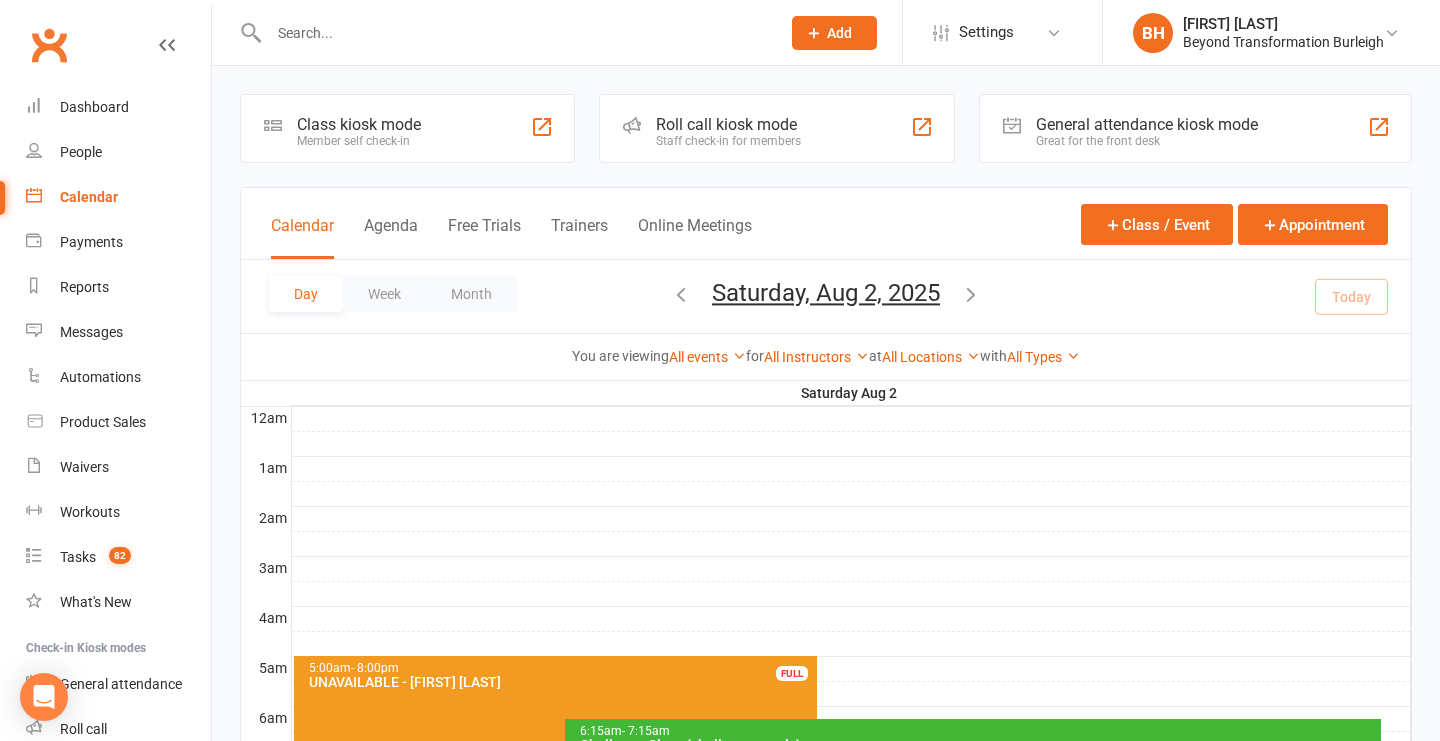 click on "Saturday, Aug 2, 2025" at bounding box center [826, 293] 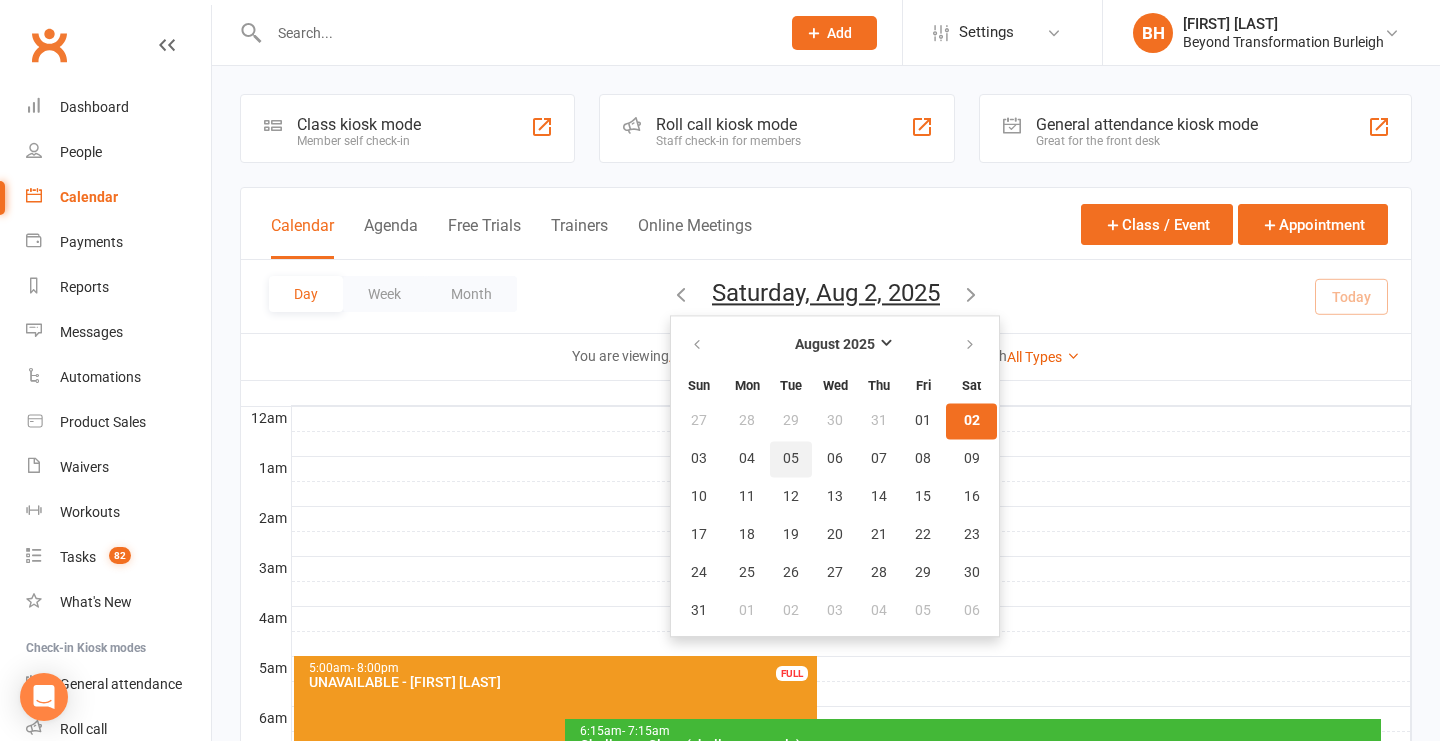 click on "05" at bounding box center (791, 459) 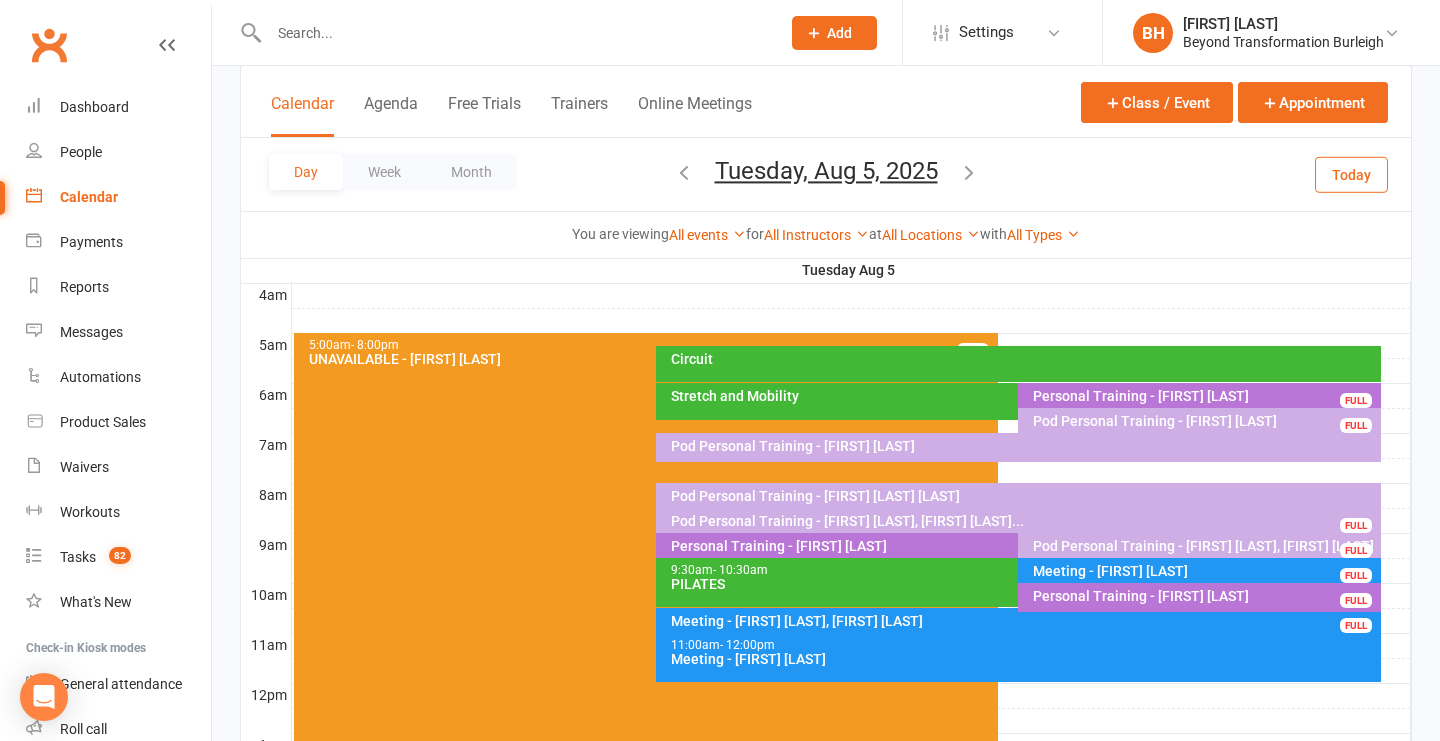 scroll, scrollTop: 320, scrollLeft: 0, axis: vertical 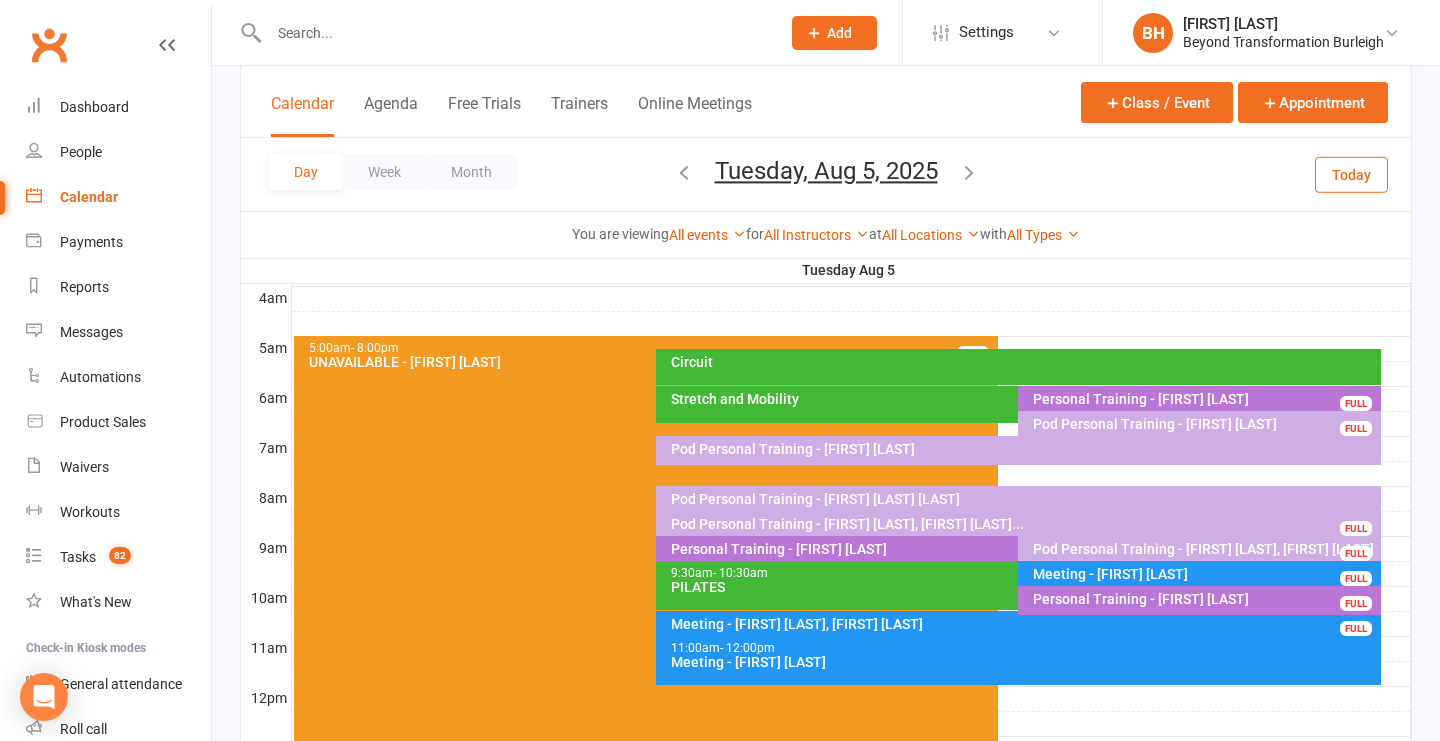 click on "Pod Personal Training - [FIRST] [LAST], [FIRST] [LAST]..." at bounding box center (1023, 524) 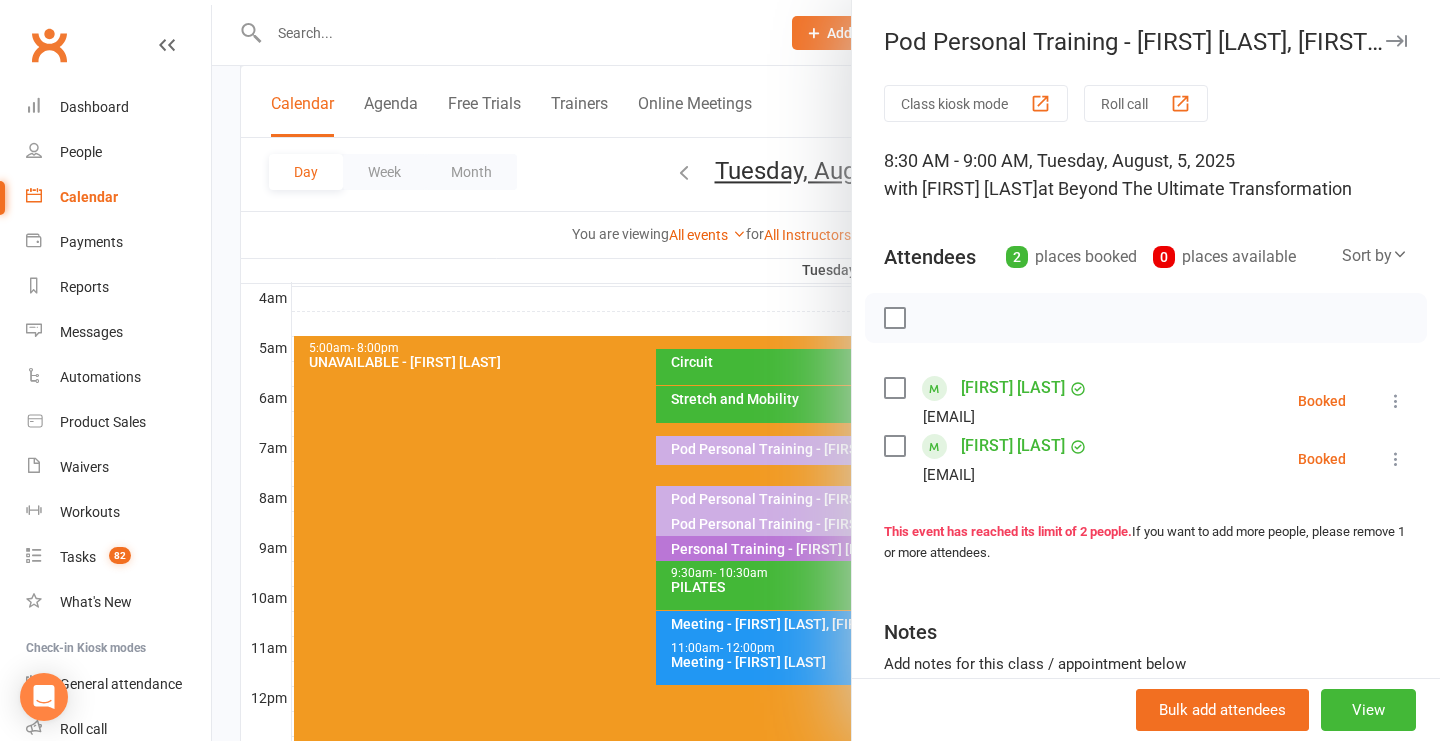 click at bounding box center [826, 370] 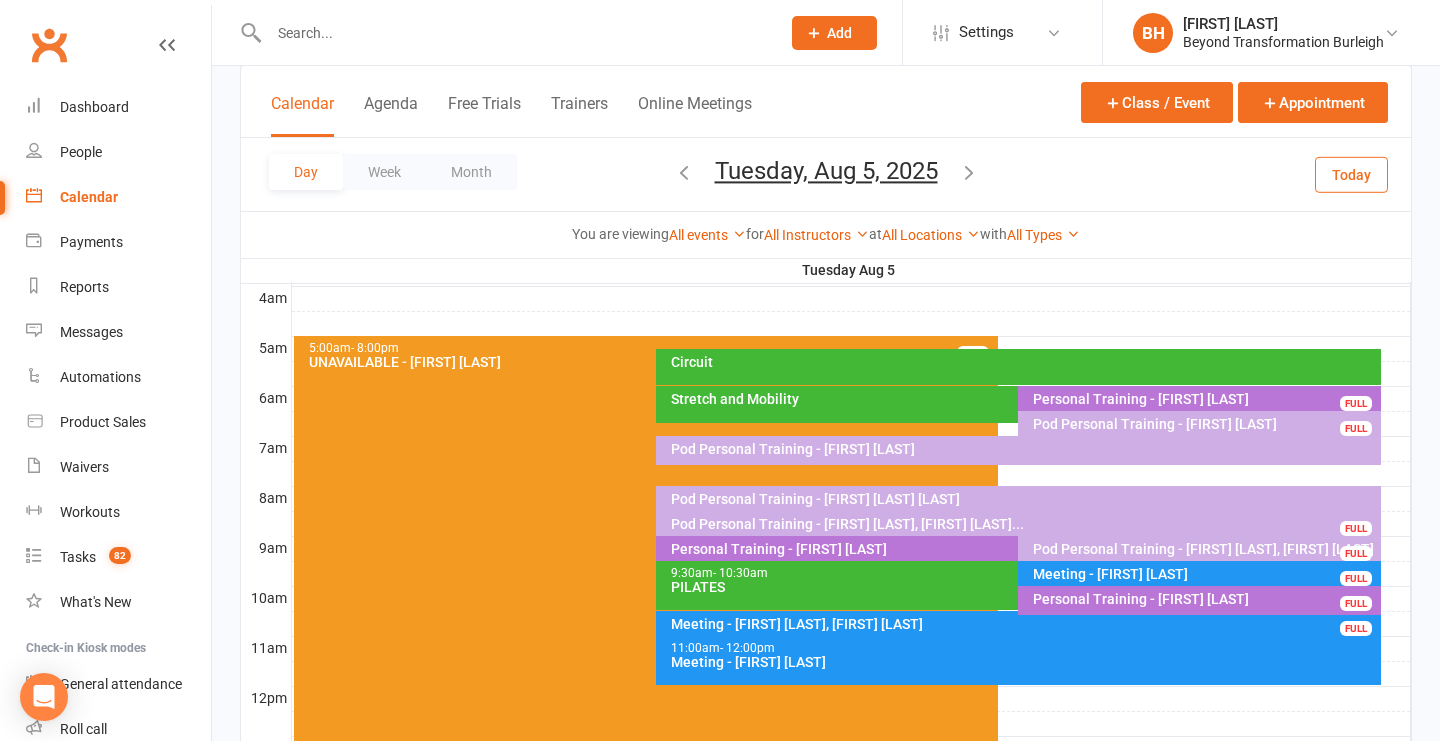 click on "Pod Personal Training - [FIRST] [LAST], [FIRST] [LAST]..." at bounding box center [1023, 524] 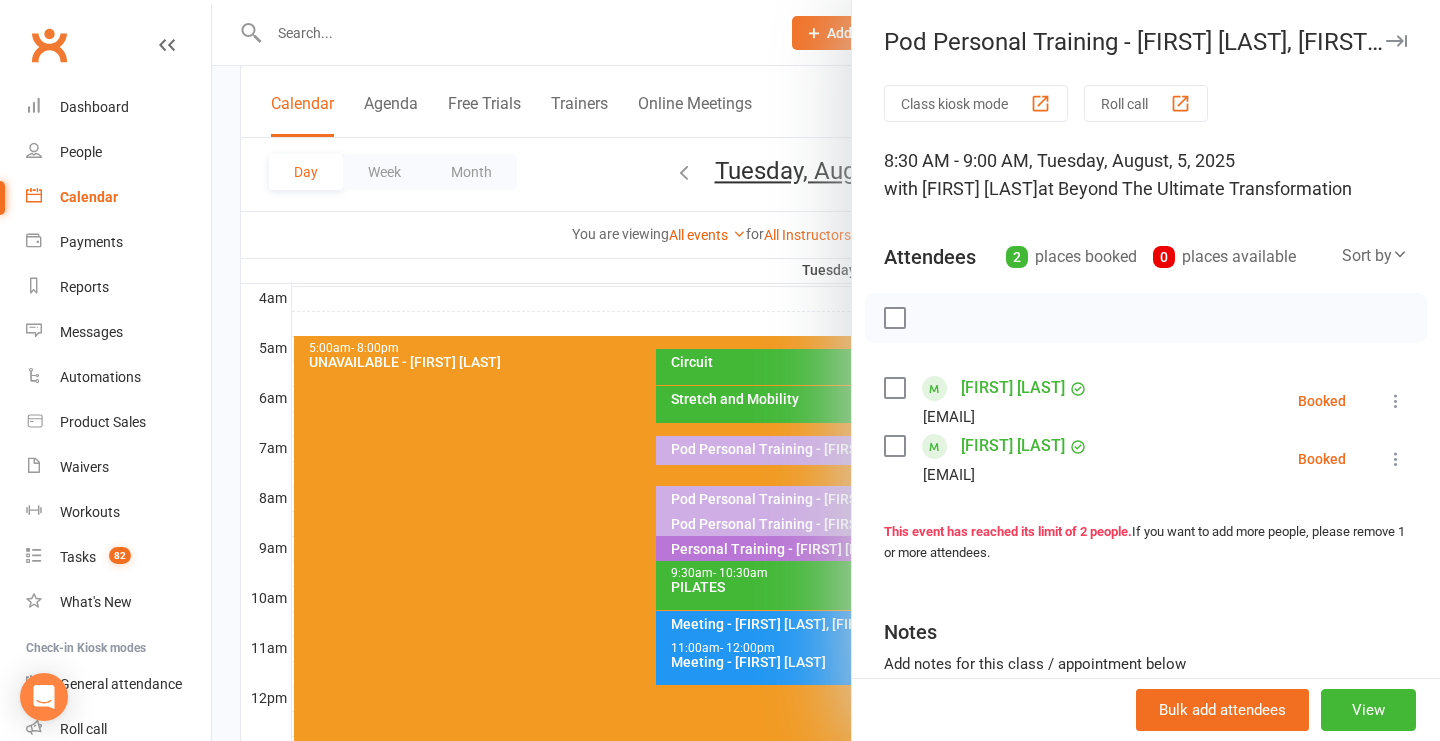 click at bounding box center (826, 370) 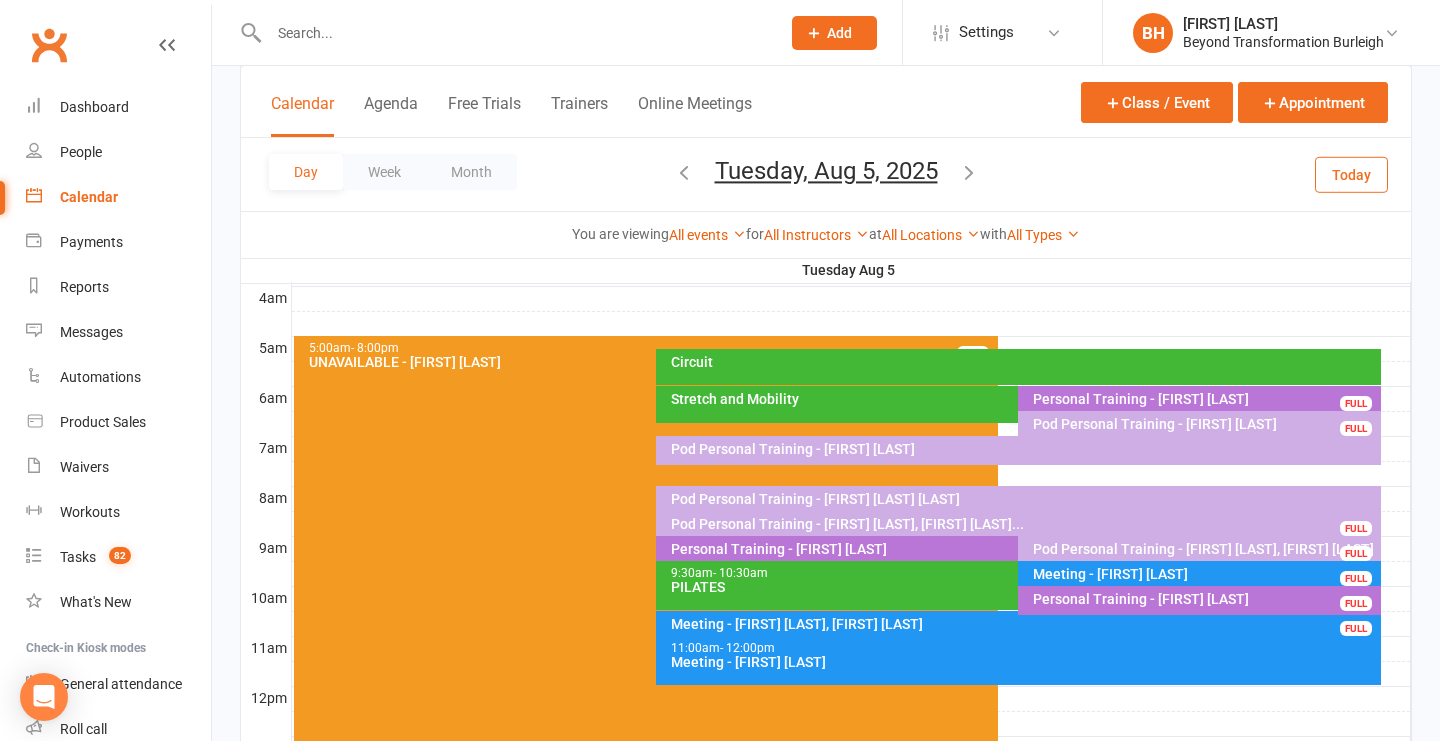 click on "Meeting - [FIRST] [LAST]" at bounding box center (1204, 574) 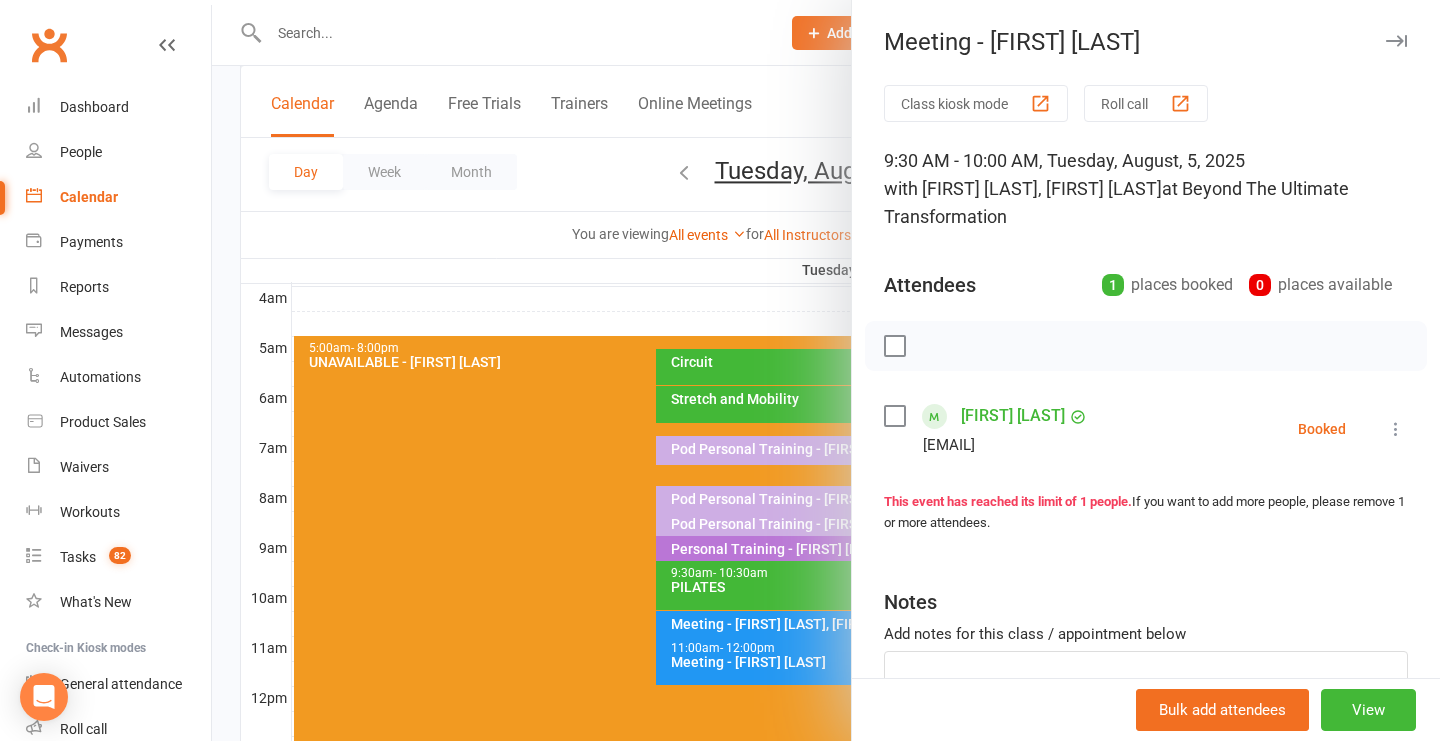 click at bounding box center (826, 370) 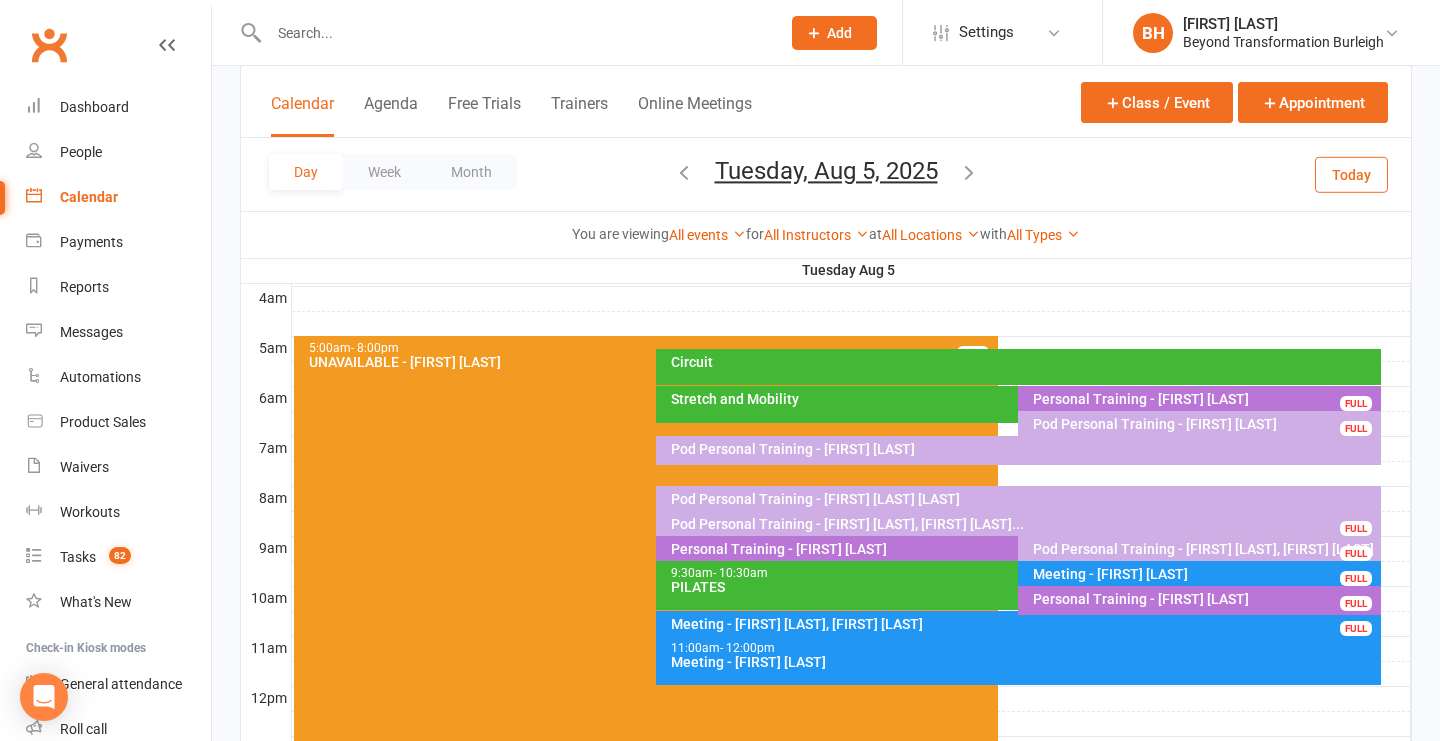 click at bounding box center (851, 574) 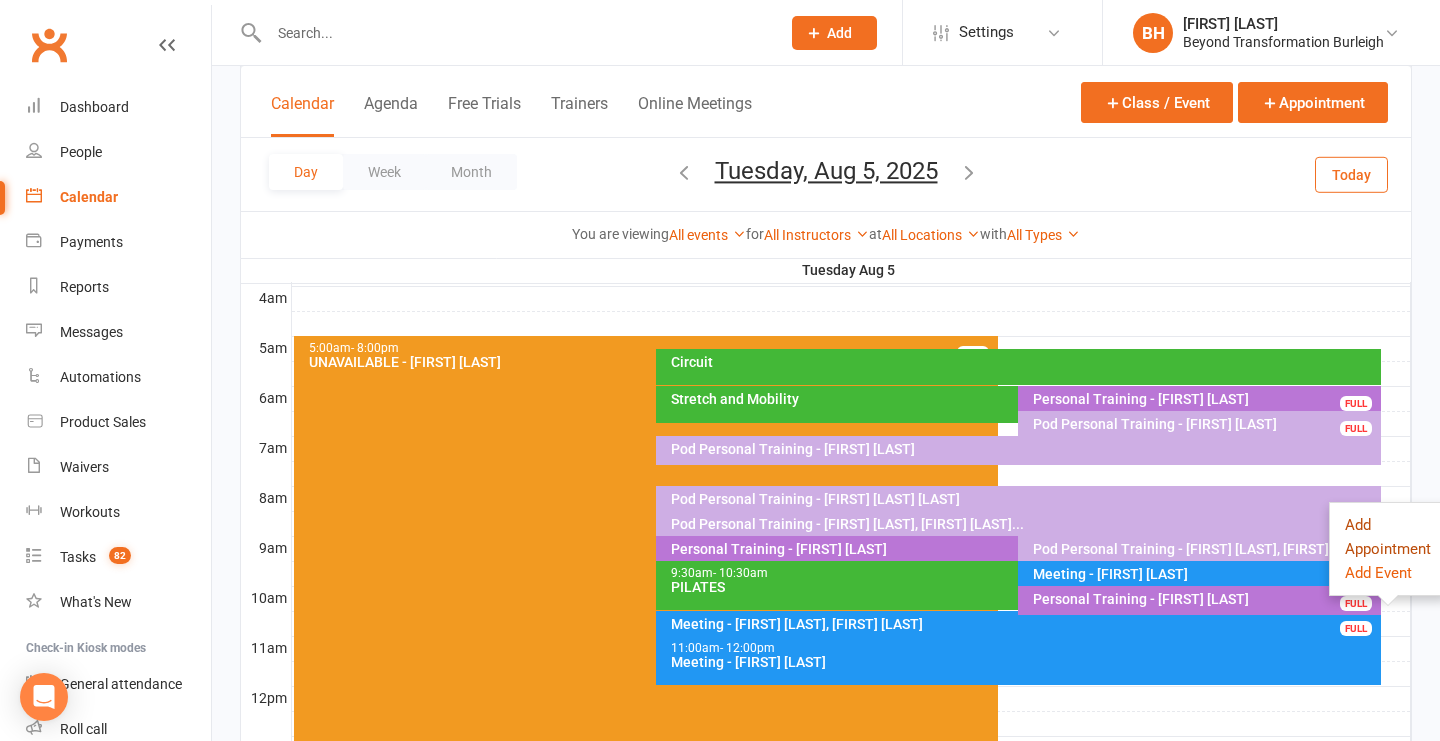 click on "Add Appointment" at bounding box center [1388, 537] 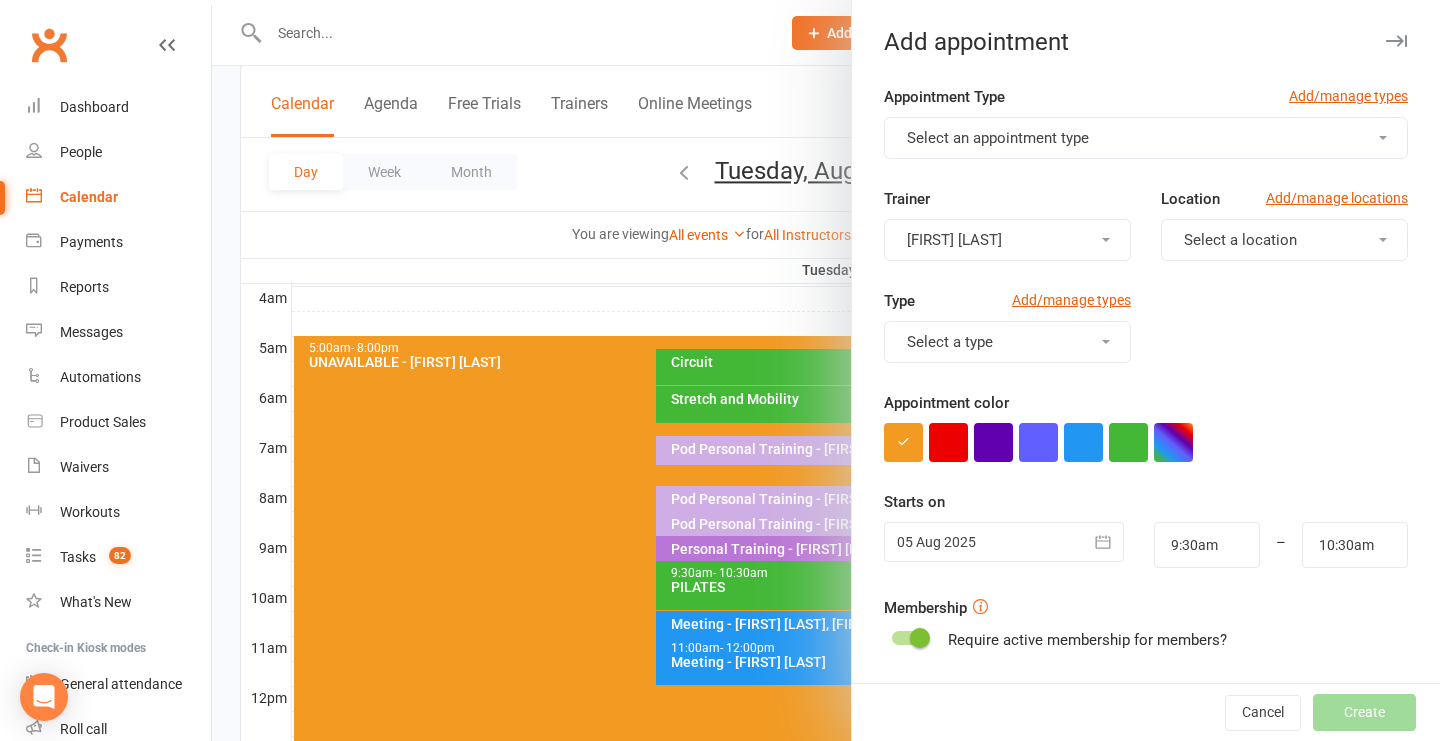 click on "Select an appointment type" at bounding box center (1146, 138) 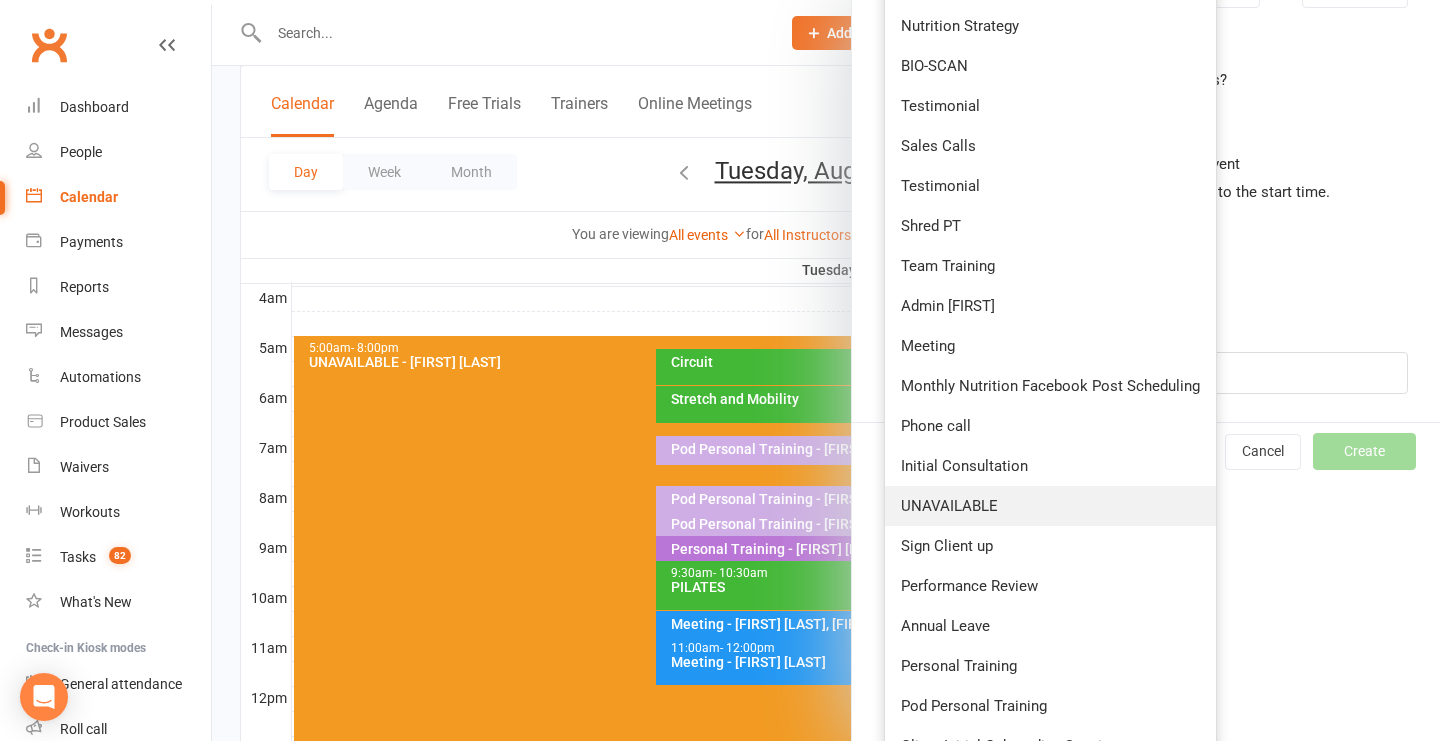 scroll, scrollTop: 569, scrollLeft: 0, axis: vertical 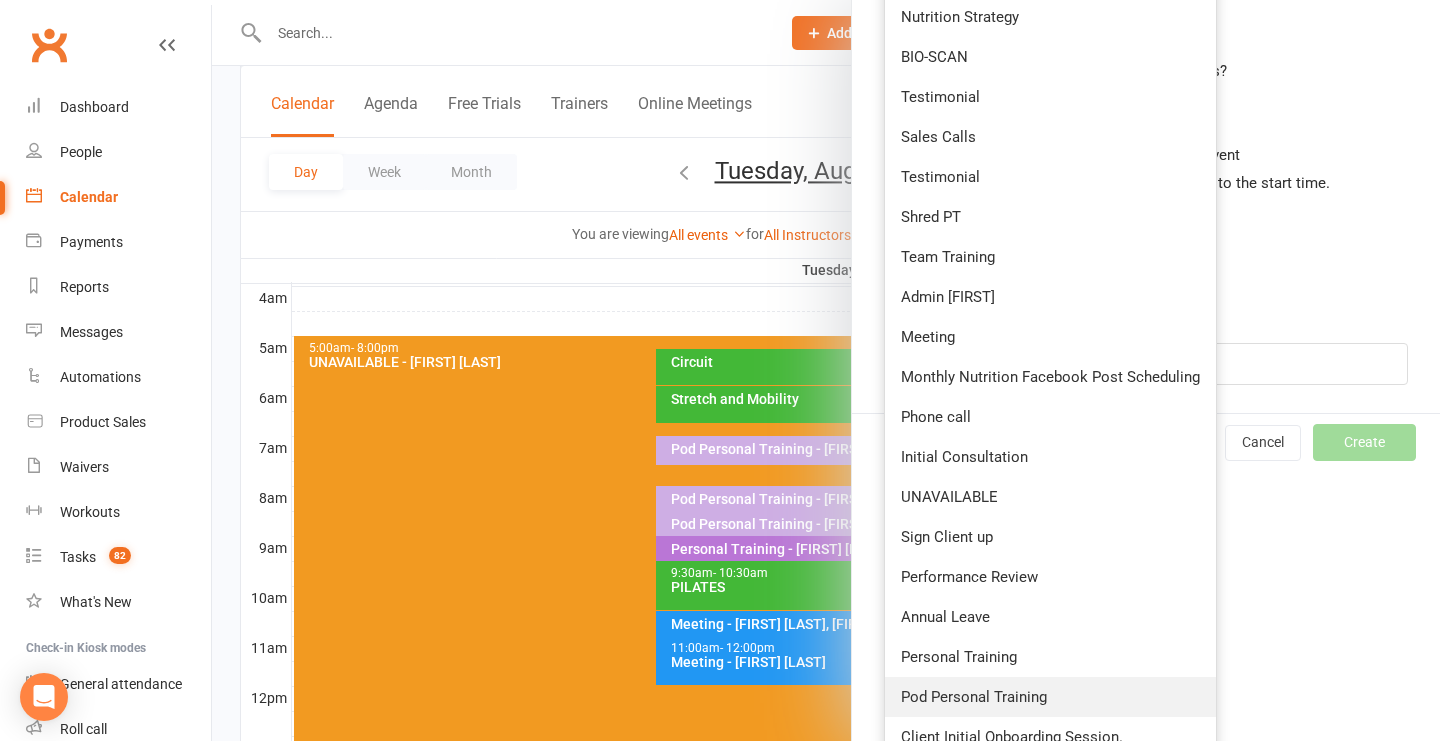 click on "Pod Personal Training" at bounding box center (974, 697) 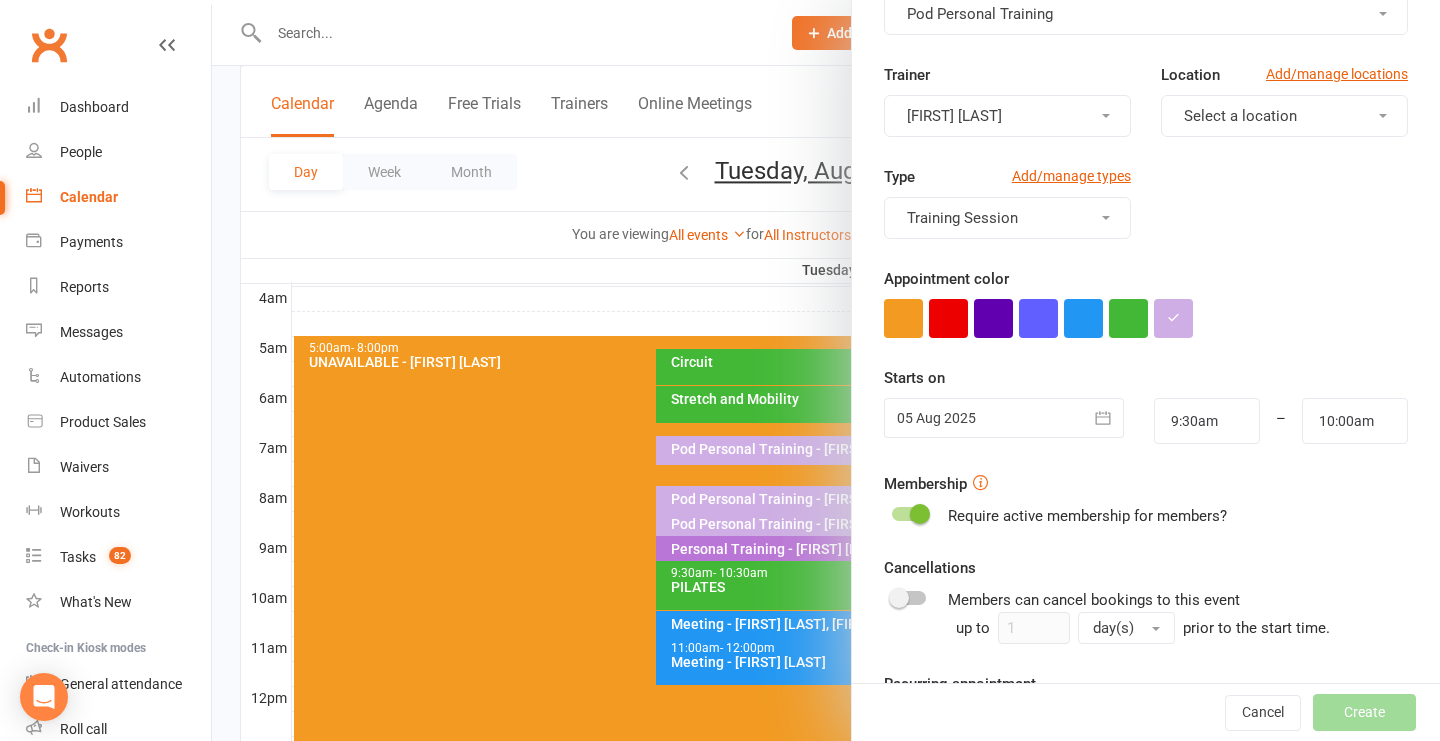 scroll, scrollTop: 123, scrollLeft: 0, axis: vertical 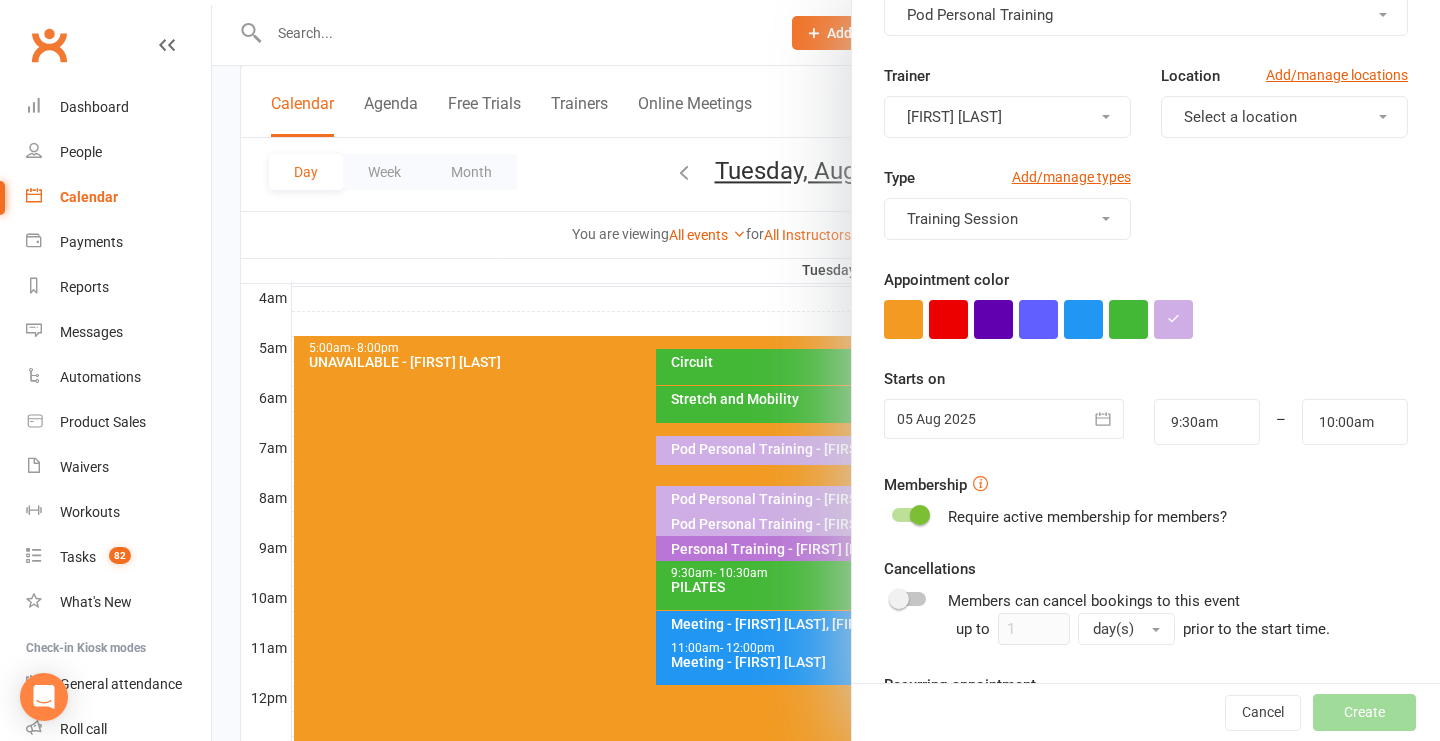 click on "[FIRST] [LAST]" at bounding box center [1007, 117] 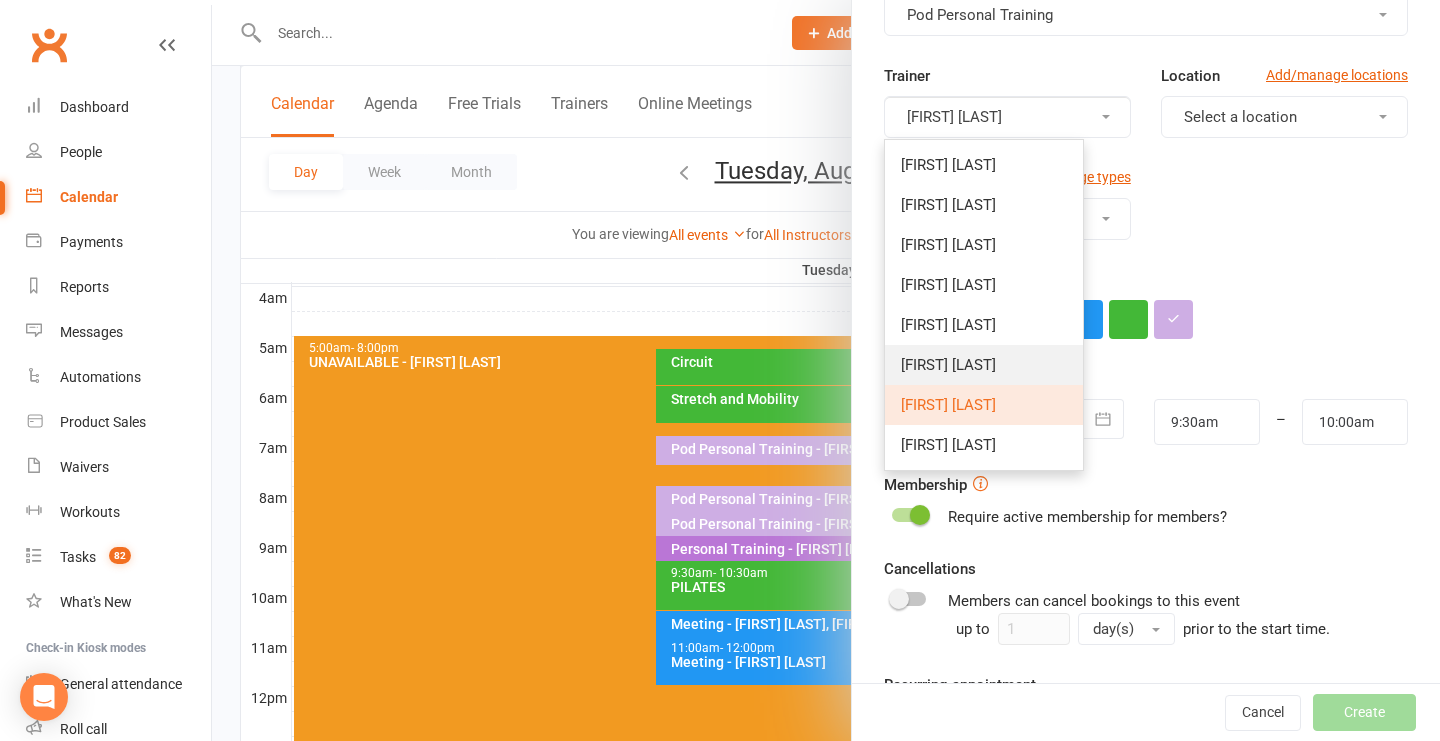 click on "[FIRST] [LAST]" at bounding box center (948, 365) 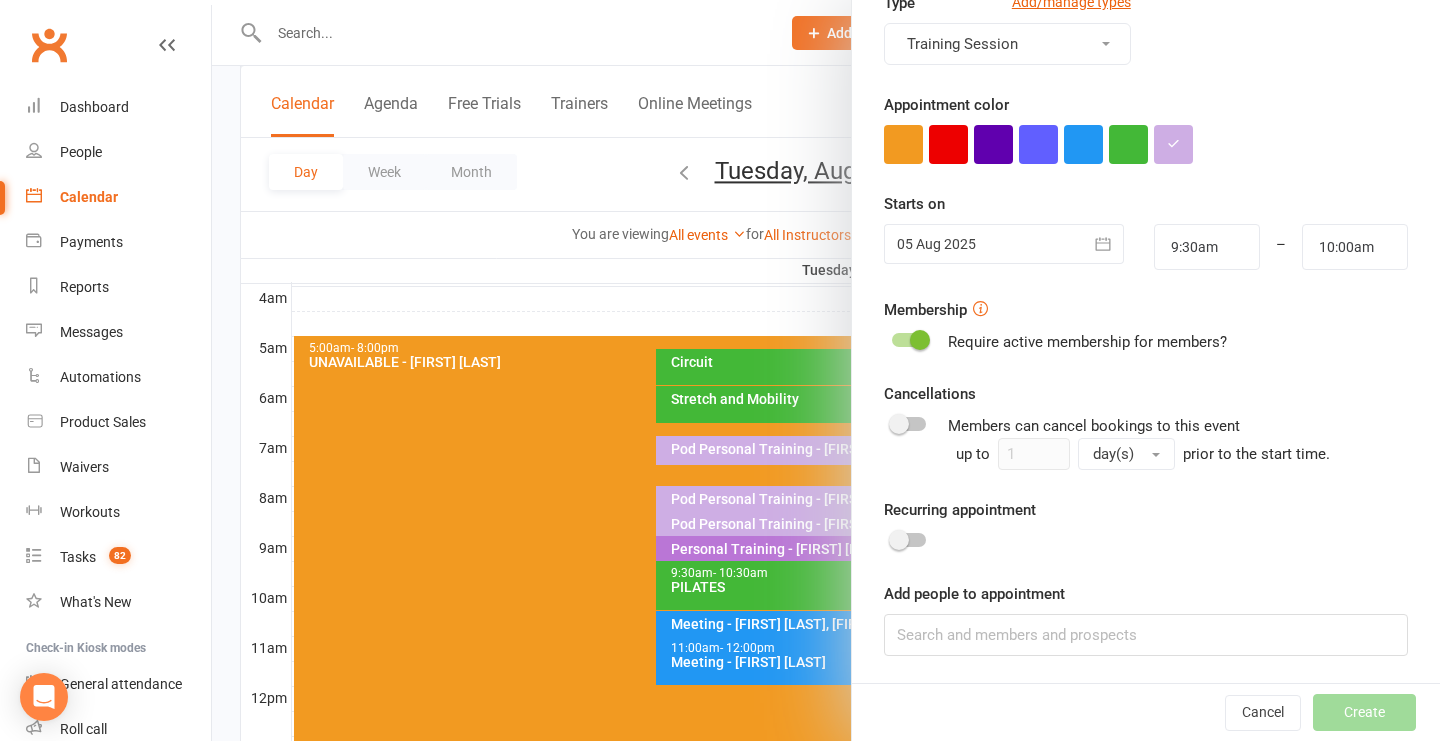 scroll, scrollTop: 298, scrollLeft: 0, axis: vertical 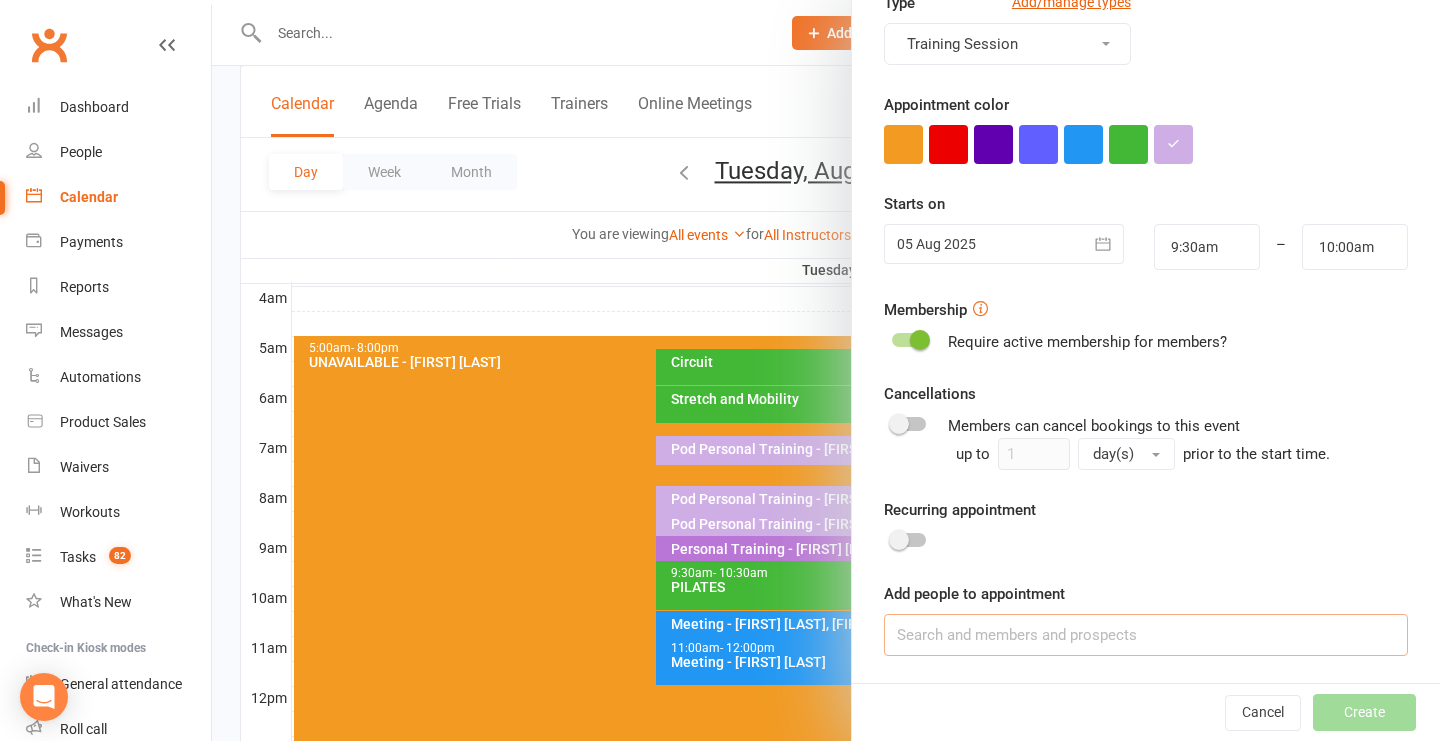 click at bounding box center (1146, 635) 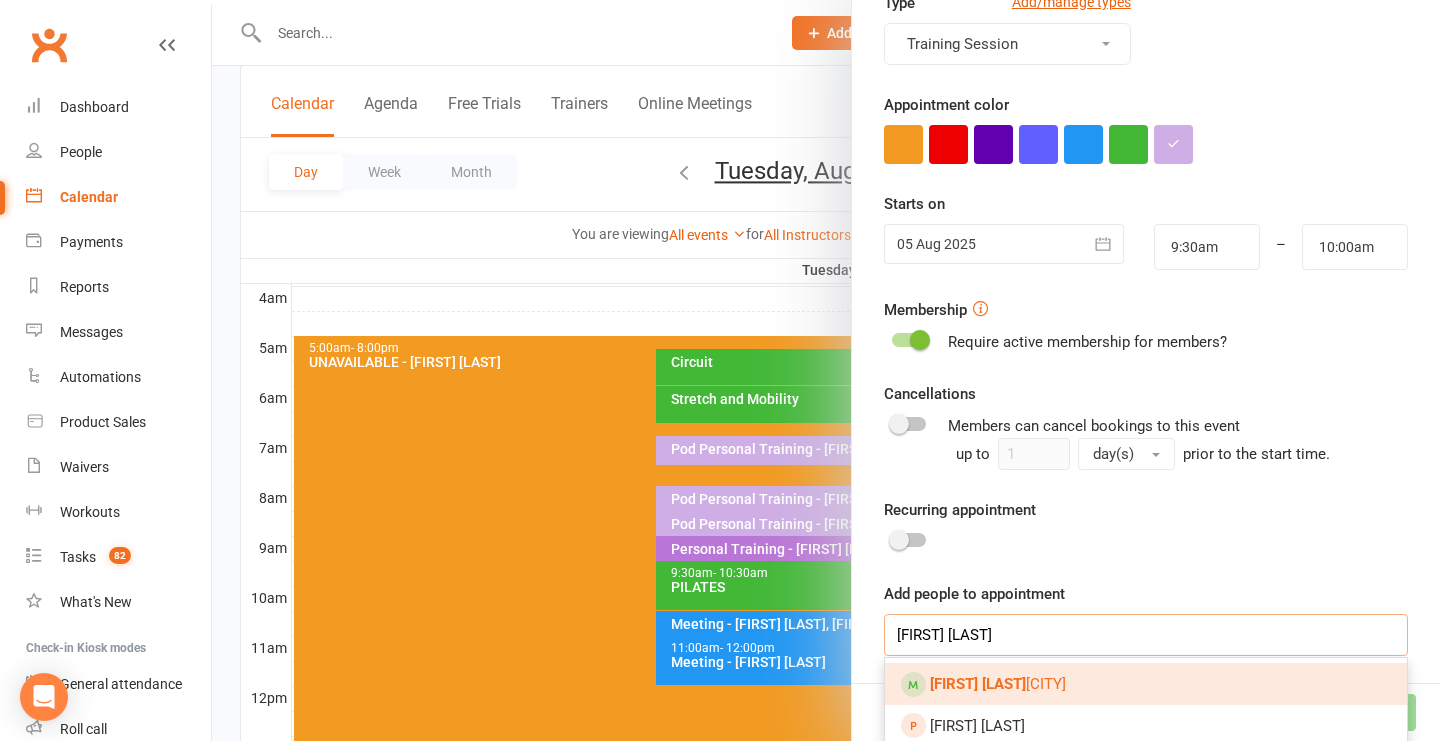 type on "[FIRST] [LAST]" 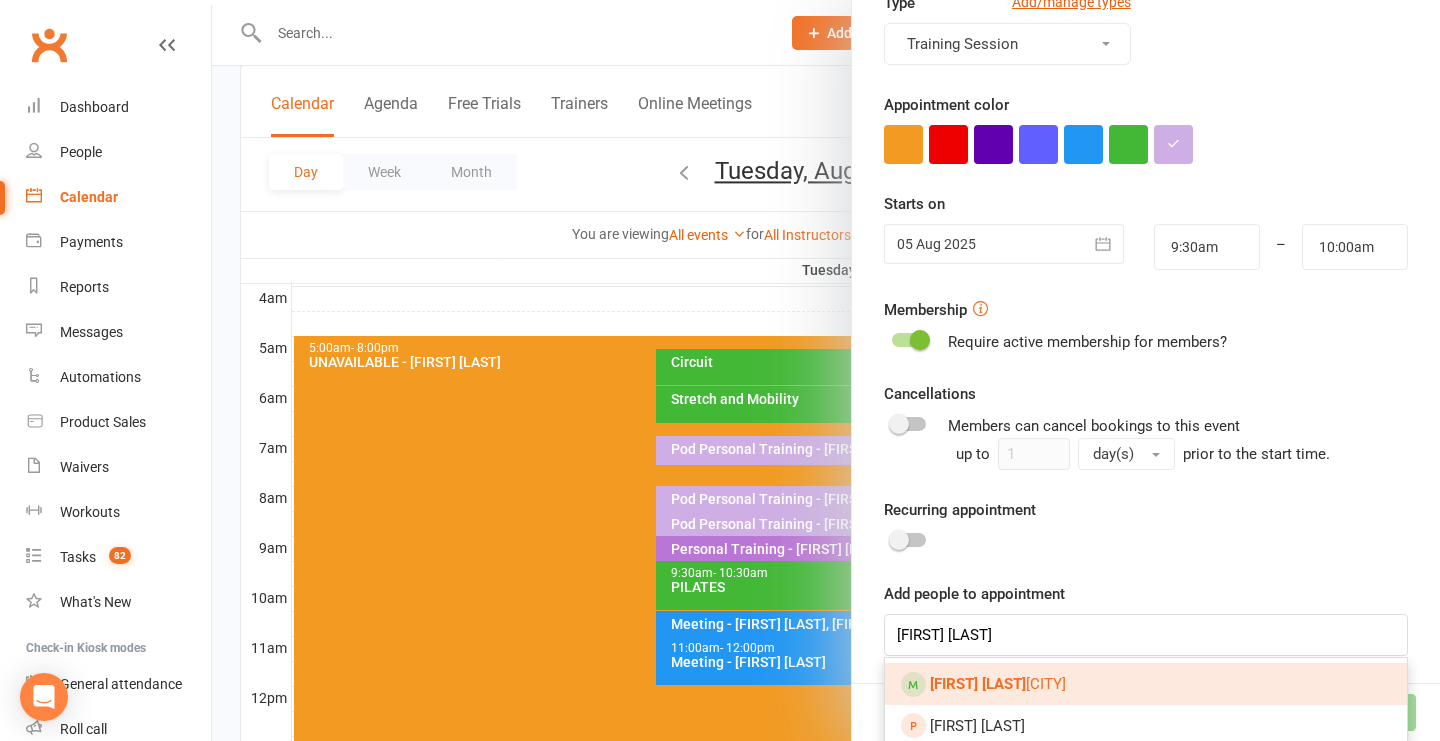 click on "[FIRST] [LAST]" at bounding box center (978, 684) 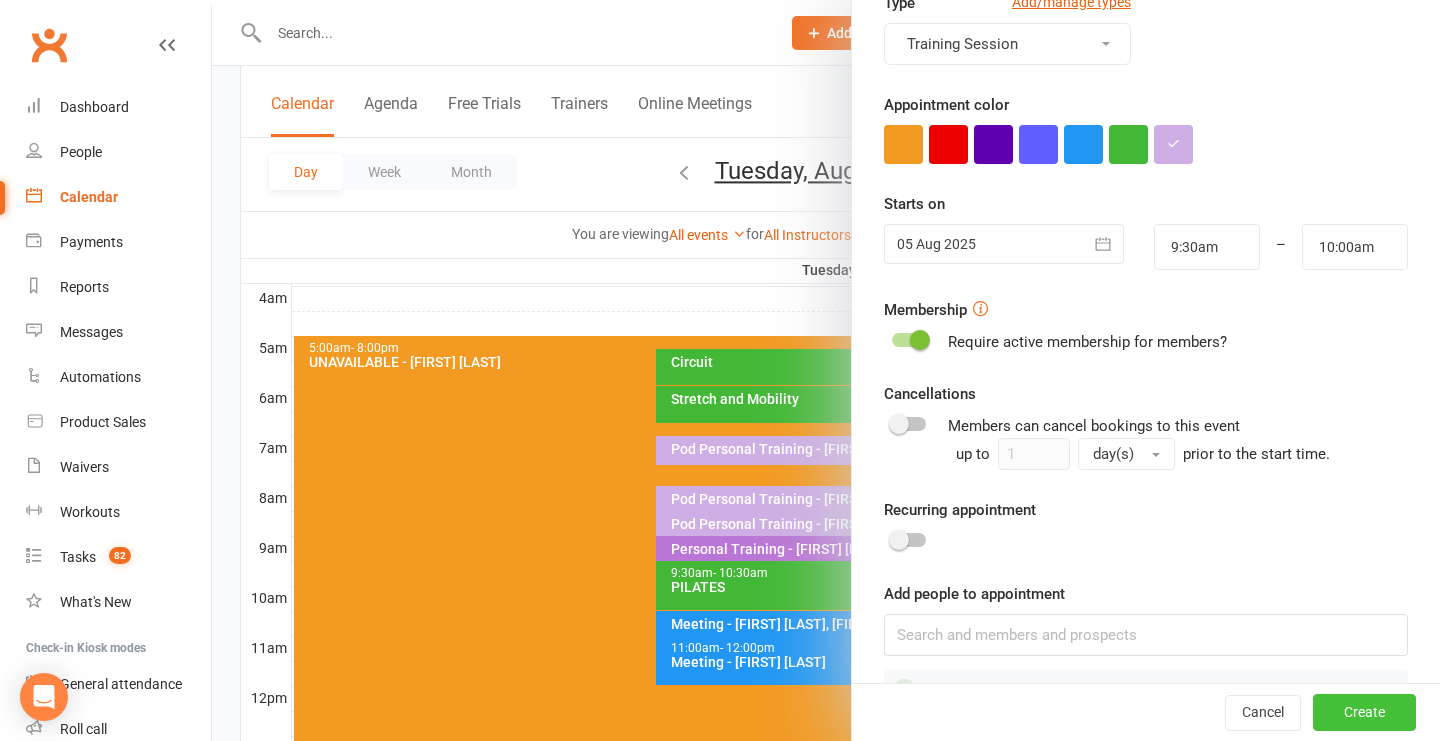 click on "Create" at bounding box center (1364, 713) 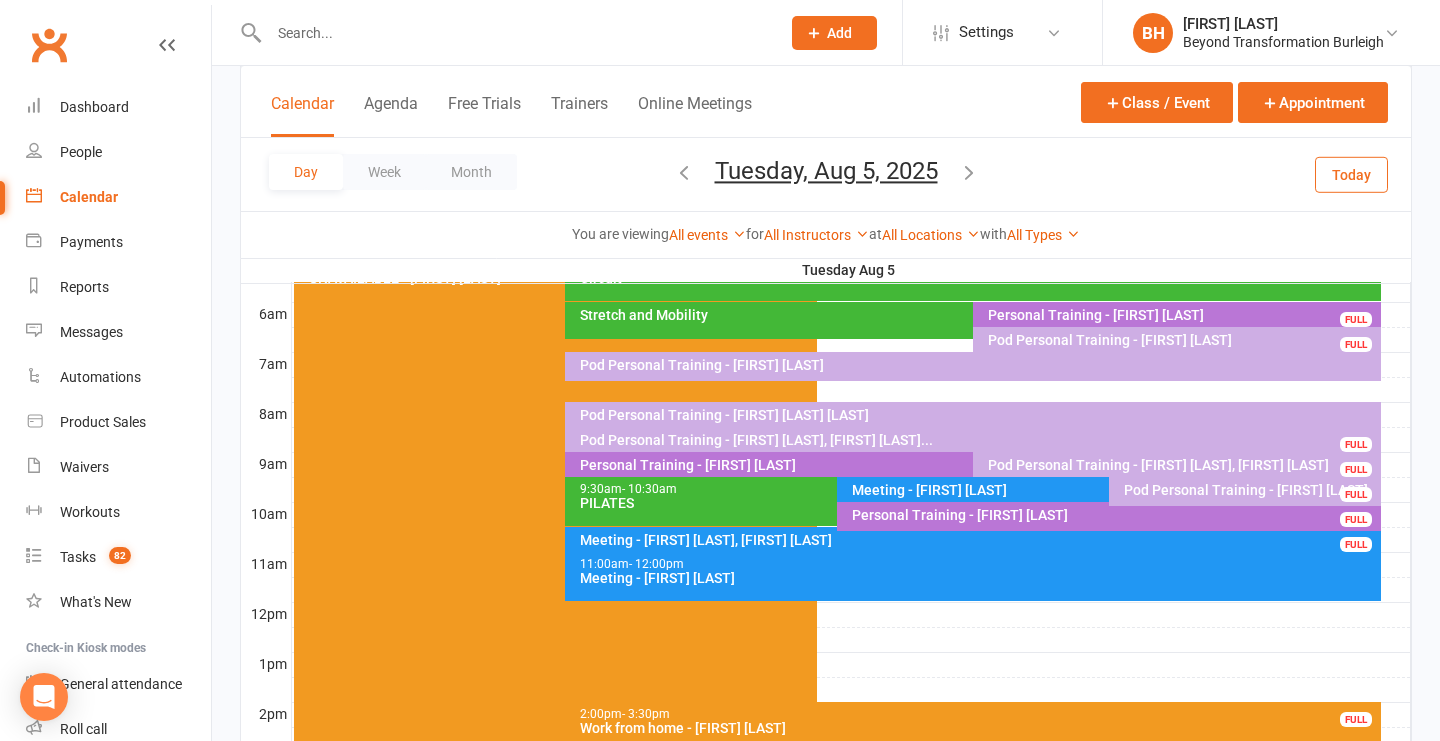 scroll, scrollTop: 403, scrollLeft: 0, axis: vertical 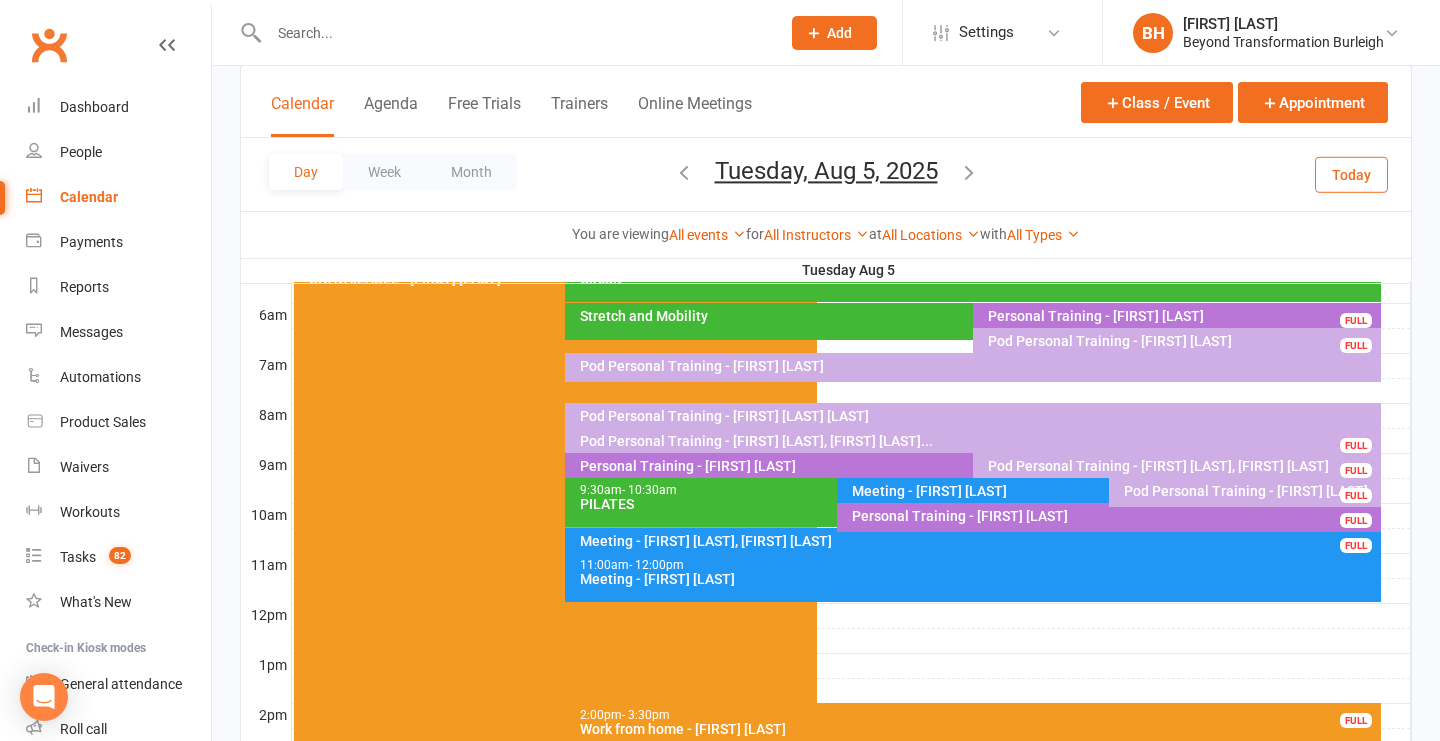 click on "Tuesday, Aug 5, 2025" at bounding box center (826, 171) 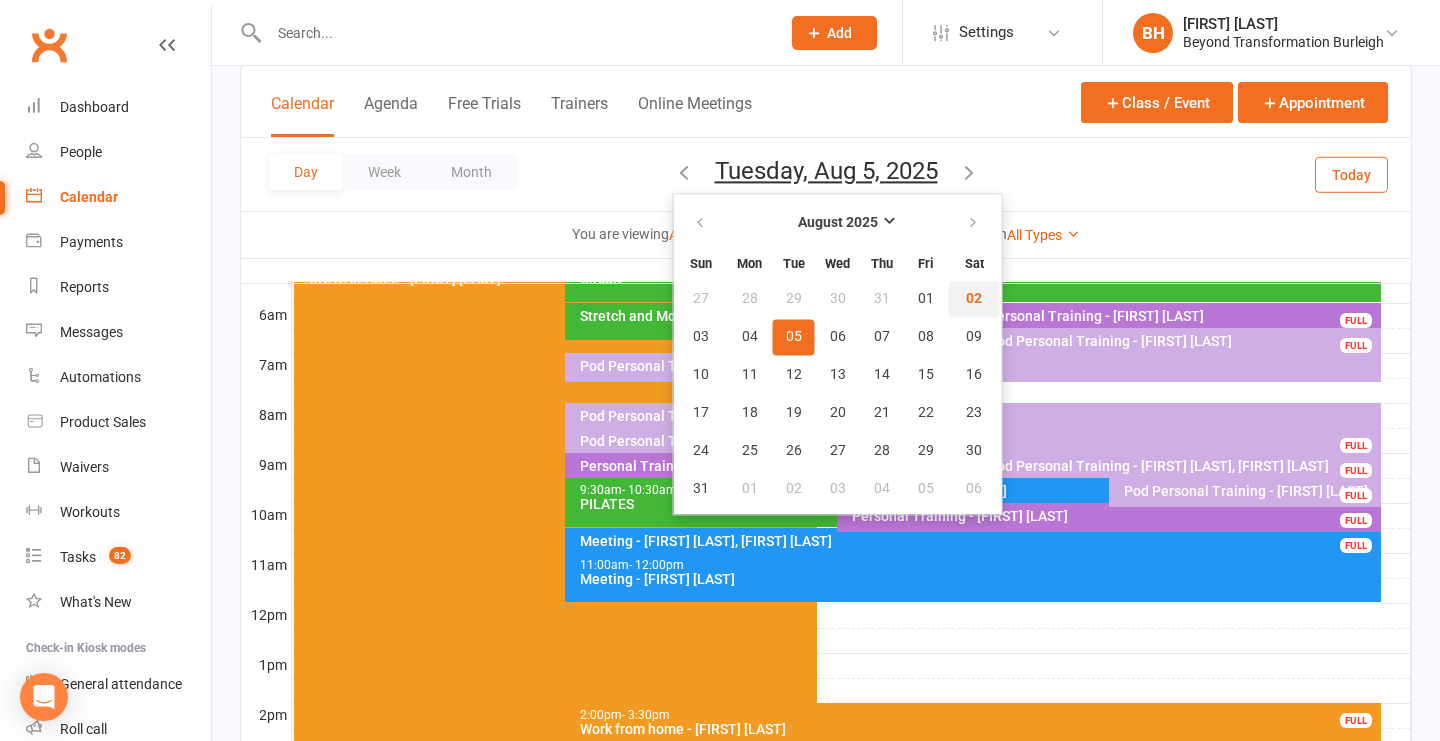 click on "02" at bounding box center [974, 299] 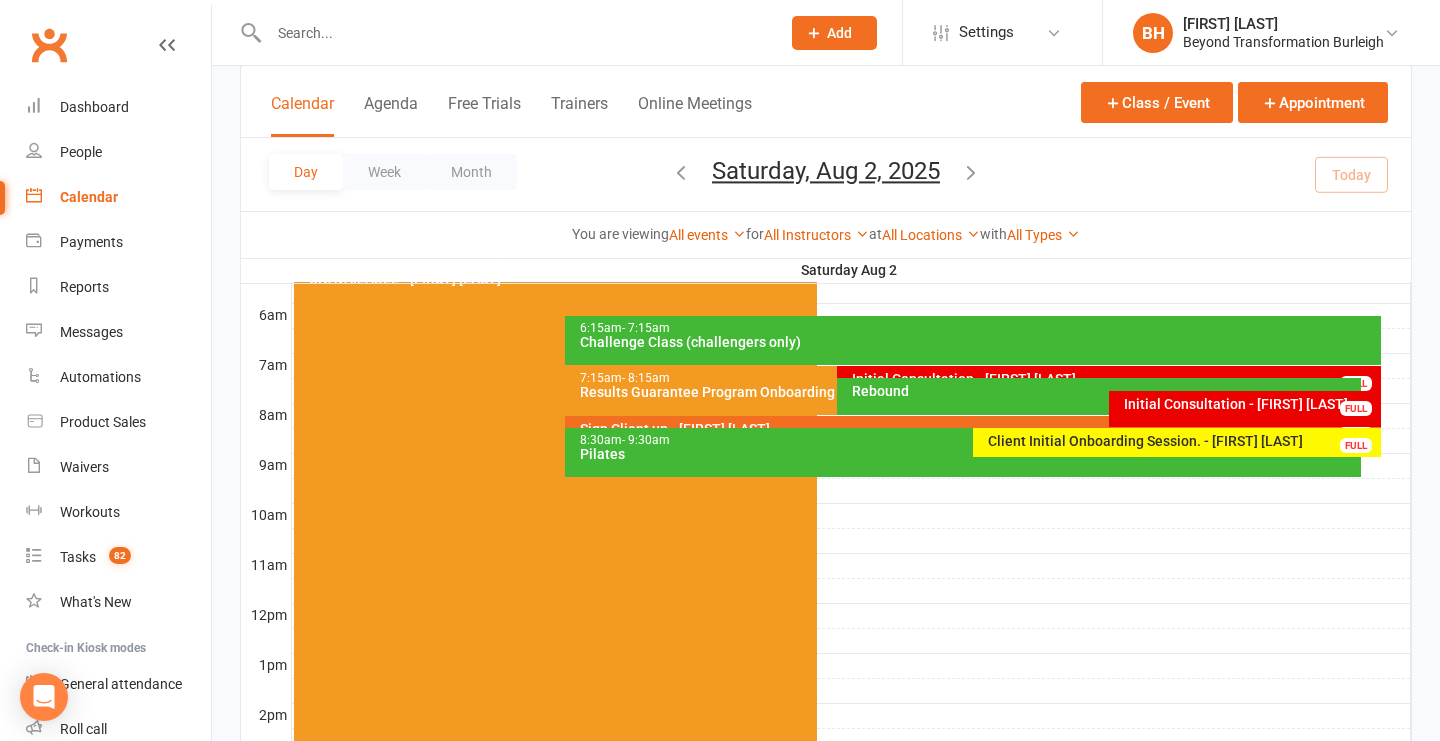 click on "Initial Consultation - [FIRST] [LAST]" at bounding box center (1250, 404) 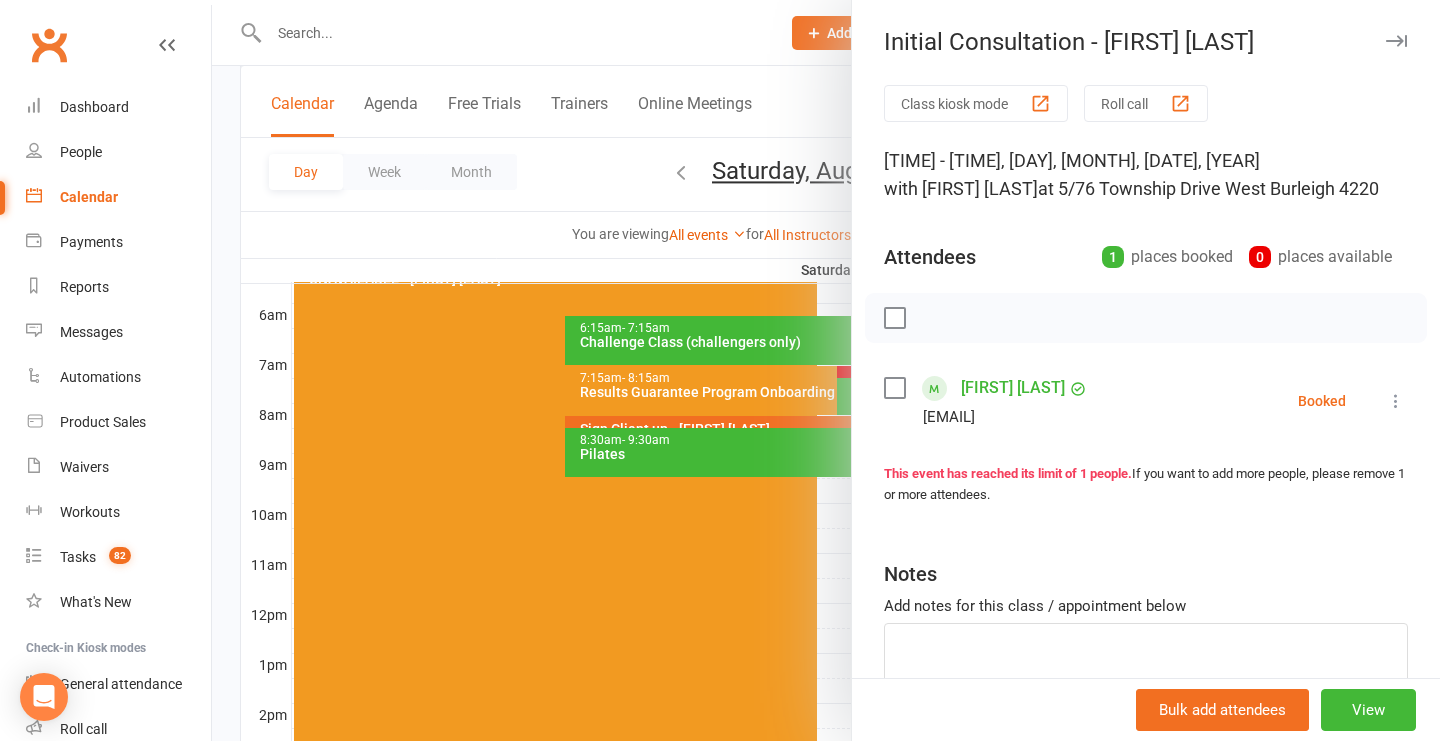 click on "[FIRST] [LAST]" at bounding box center (1013, 388) 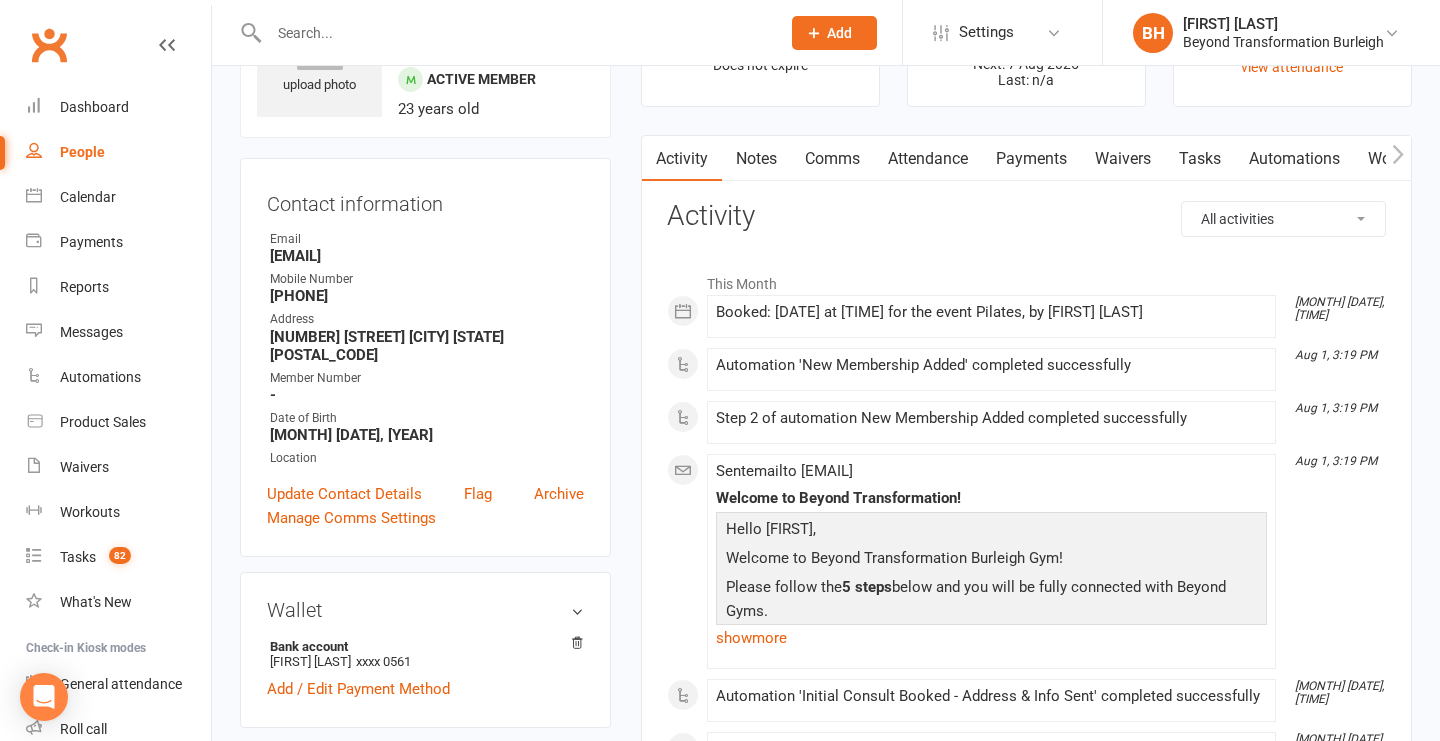 scroll, scrollTop: 104, scrollLeft: 0, axis: vertical 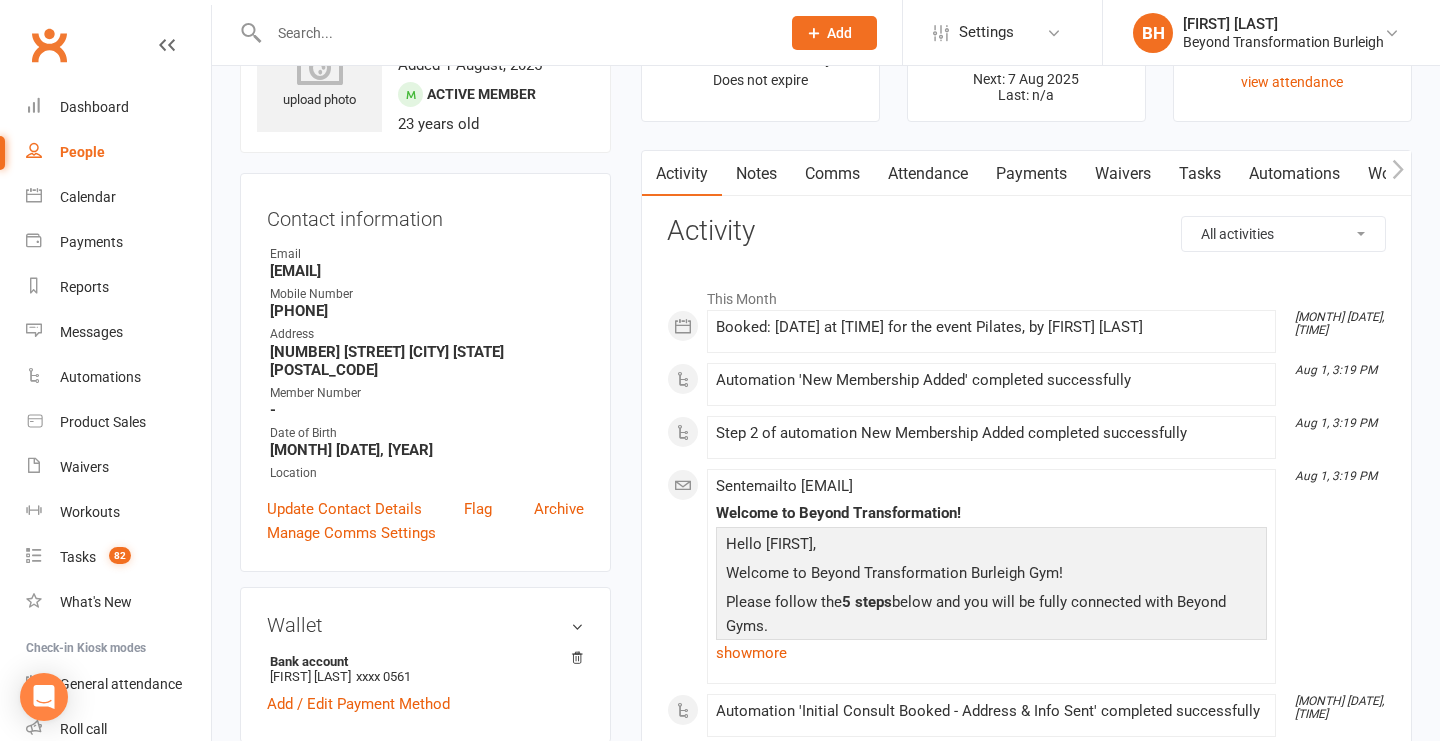 click on "Attendance" at bounding box center [928, 174] 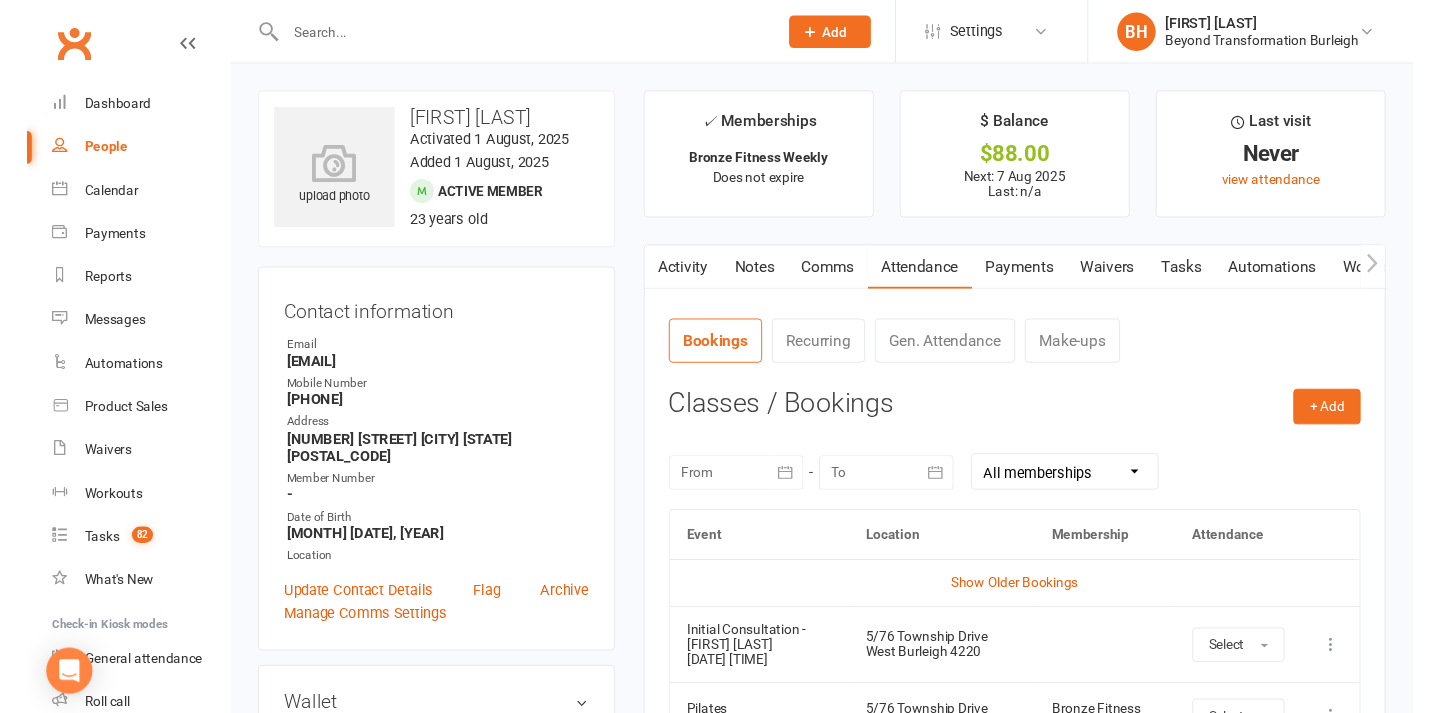 scroll, scrollTop: 0, scrollLeft: 0, axis: both 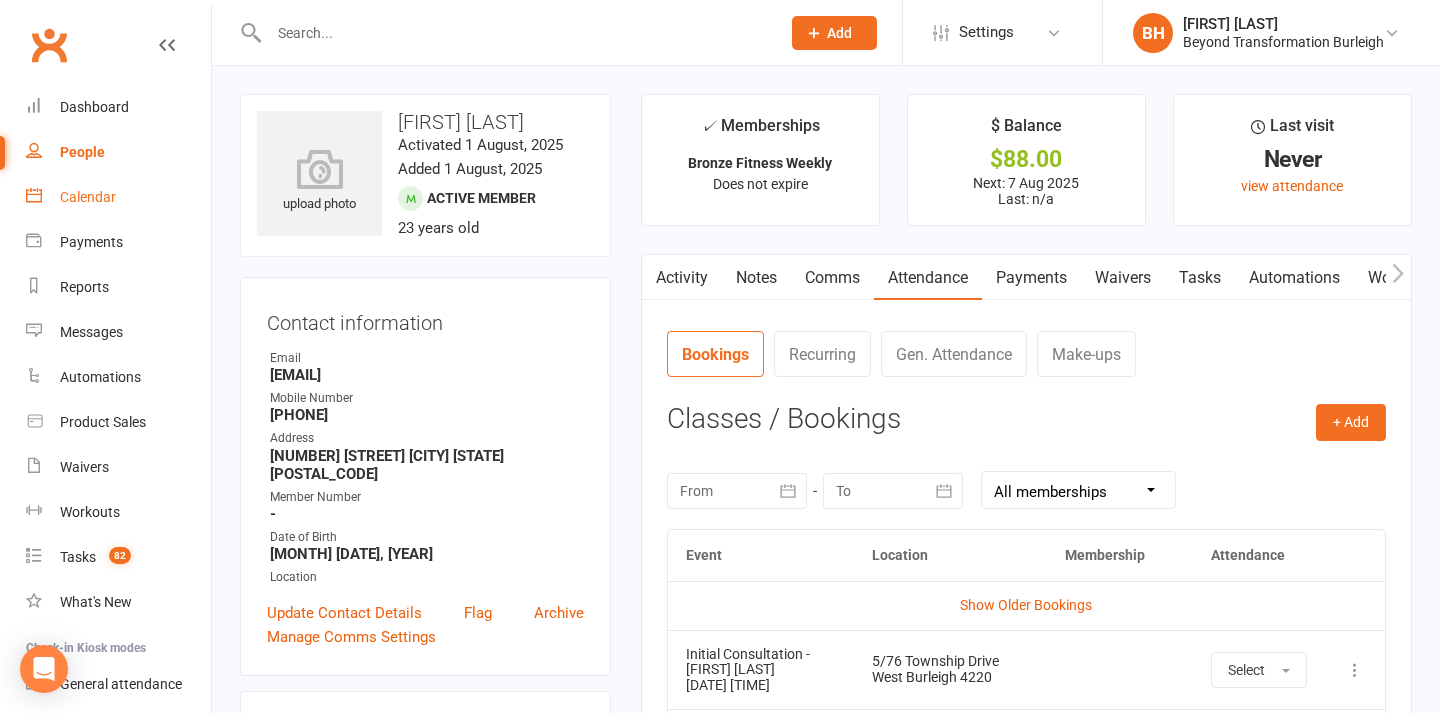 click on "Calendar" at bounding box center [88, 197] 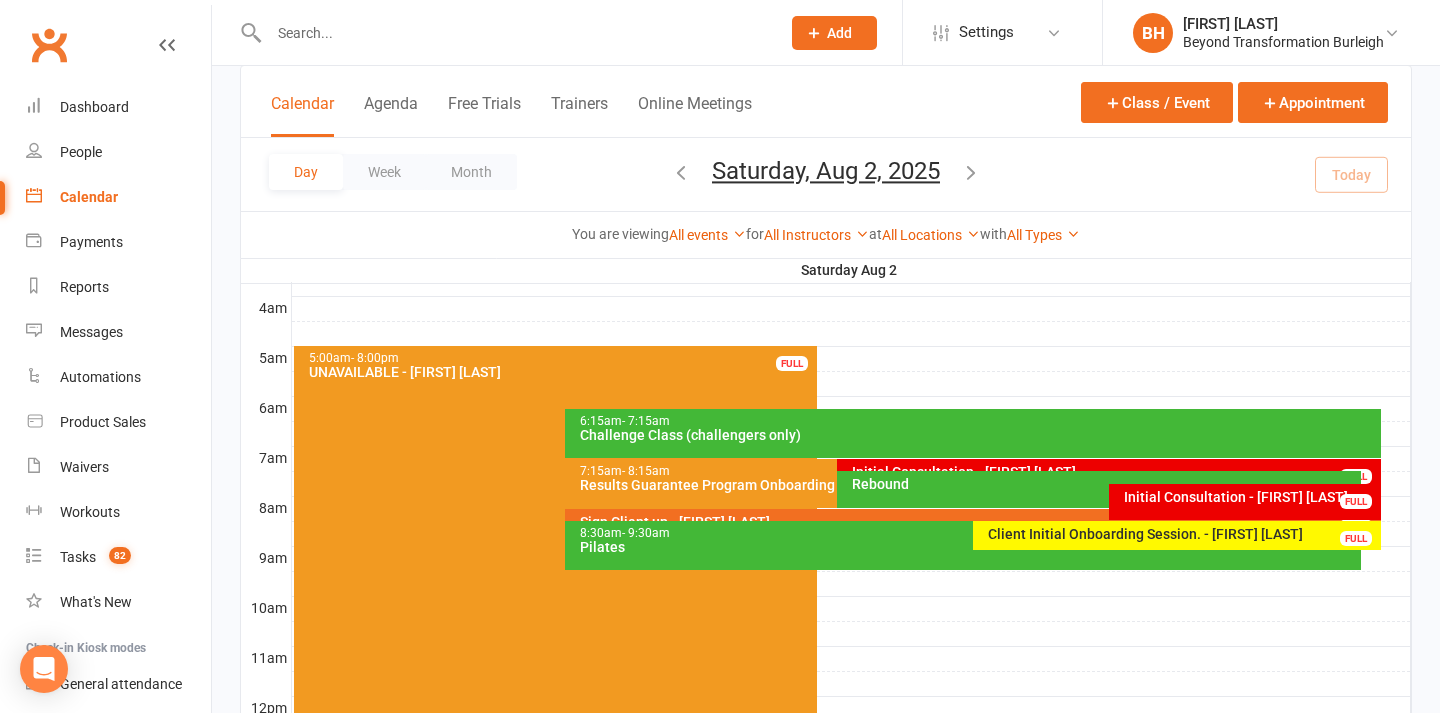 scroll, scrollTop: 313, scrollLeft: 0, axis: vertical 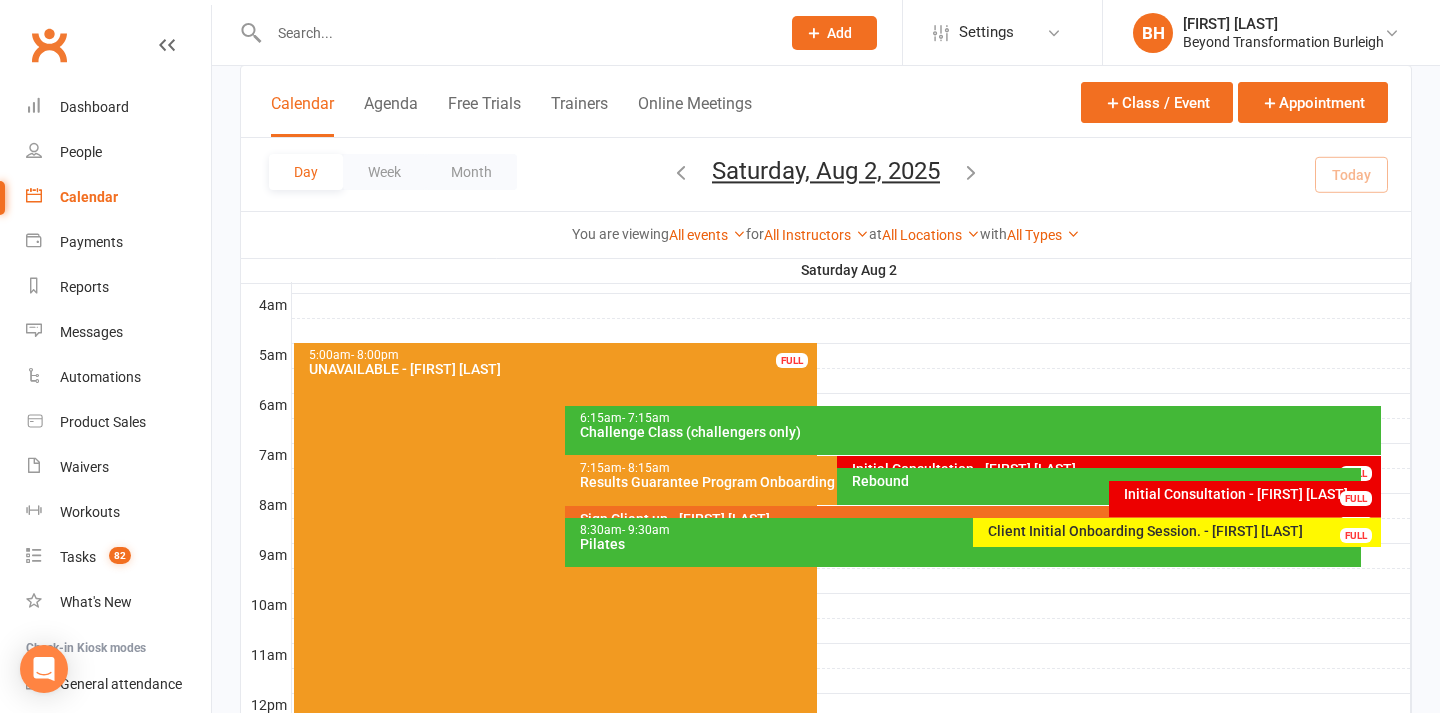 click on "Initial Consultation - [FIRST] [LAST]" at bounding box center (1114, 469) 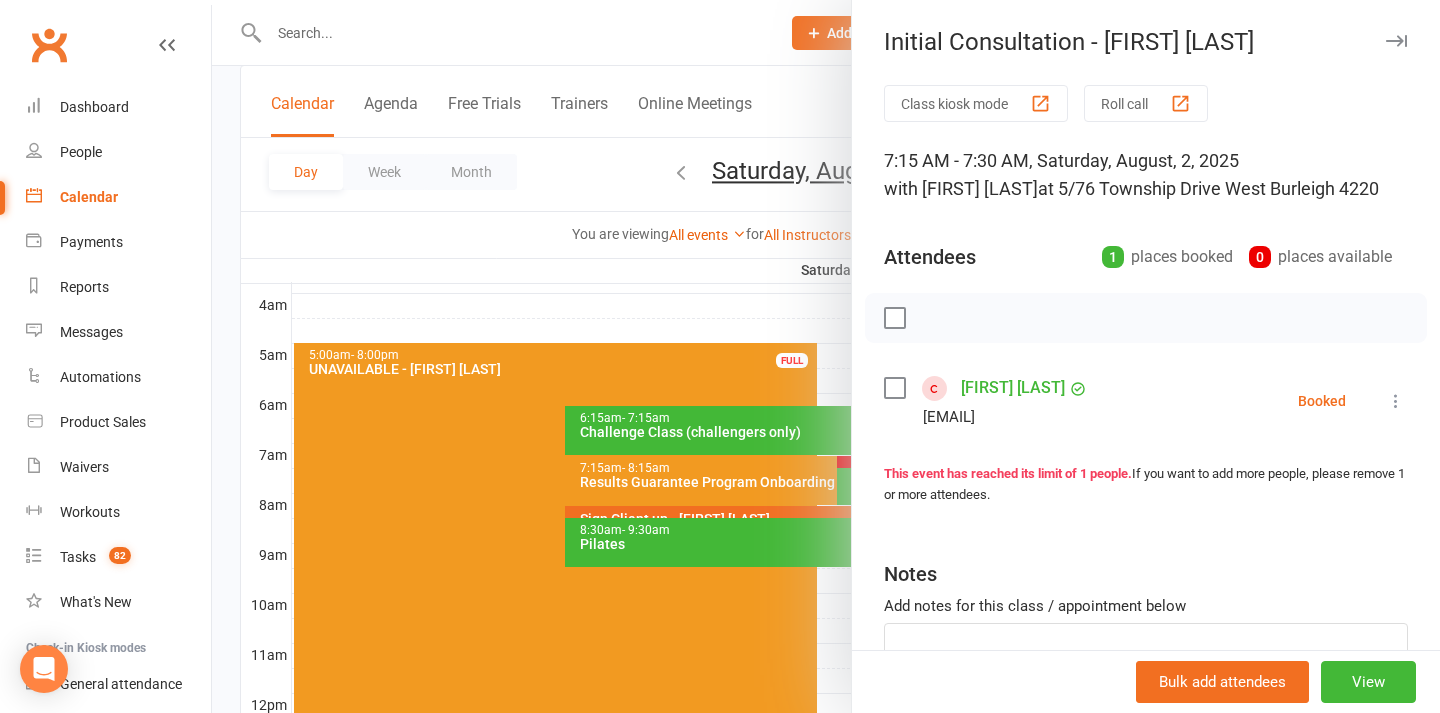 click at bounding box center (826, 356) 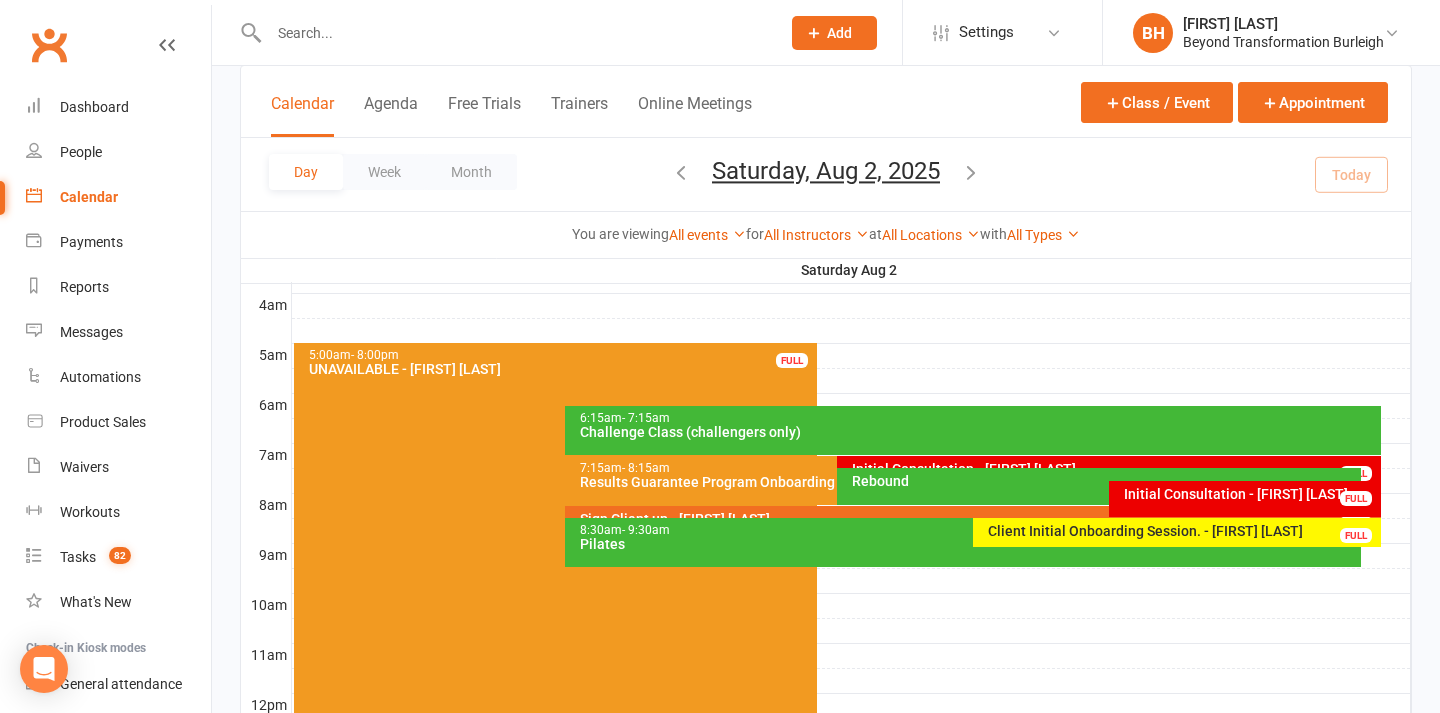 click on "Initial Consultation - [FIRST] [LAST]" at bounding box center (1114, 469) 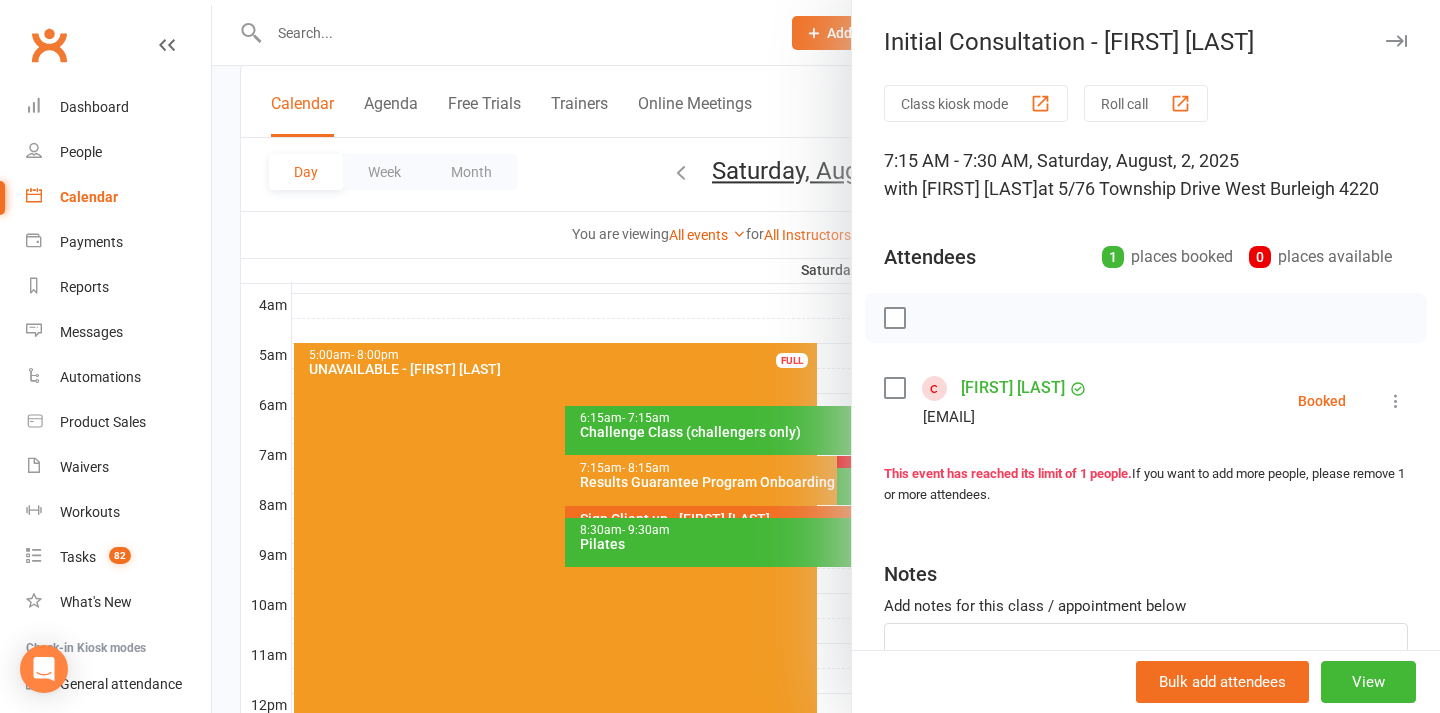 click on "[FIRST] [LAST]" at bounding box center [1013, 388] 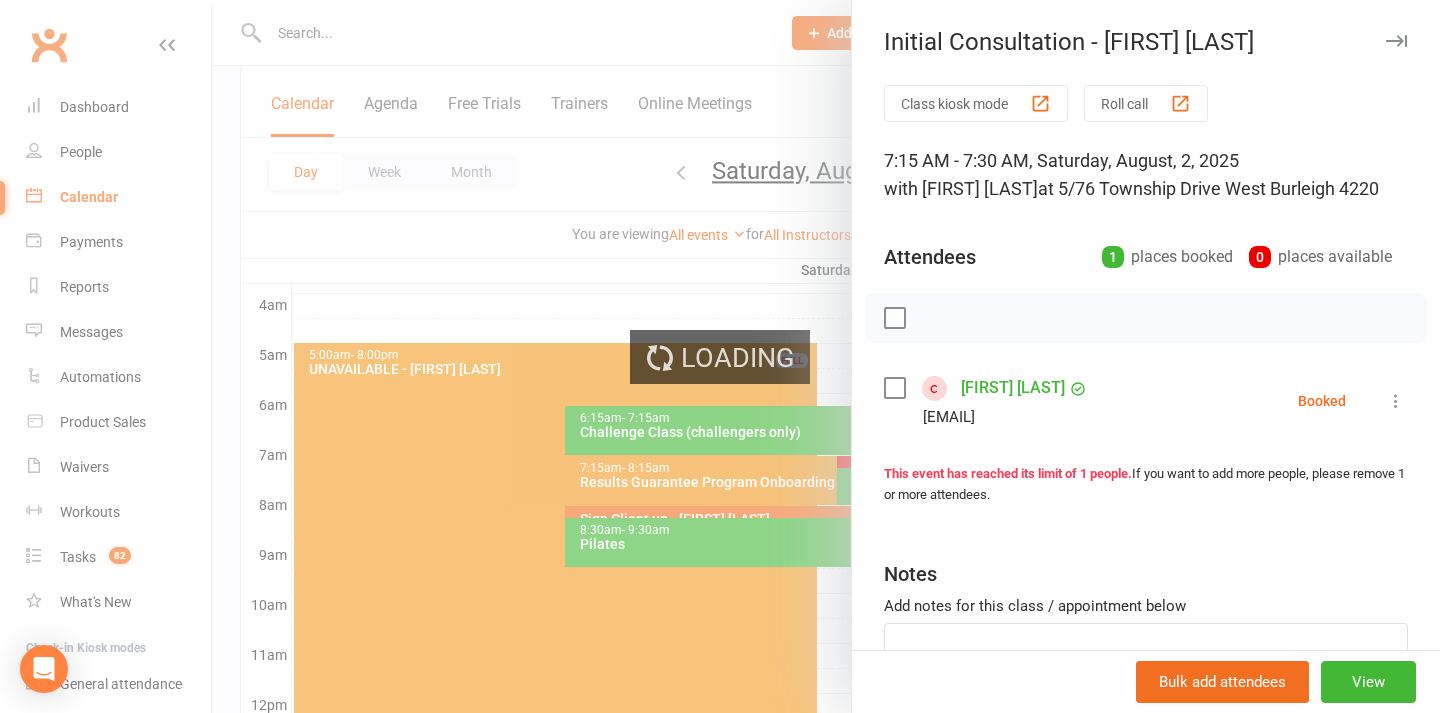 scroll, scrollTop: 0, scrollLeft: 0, axis: both 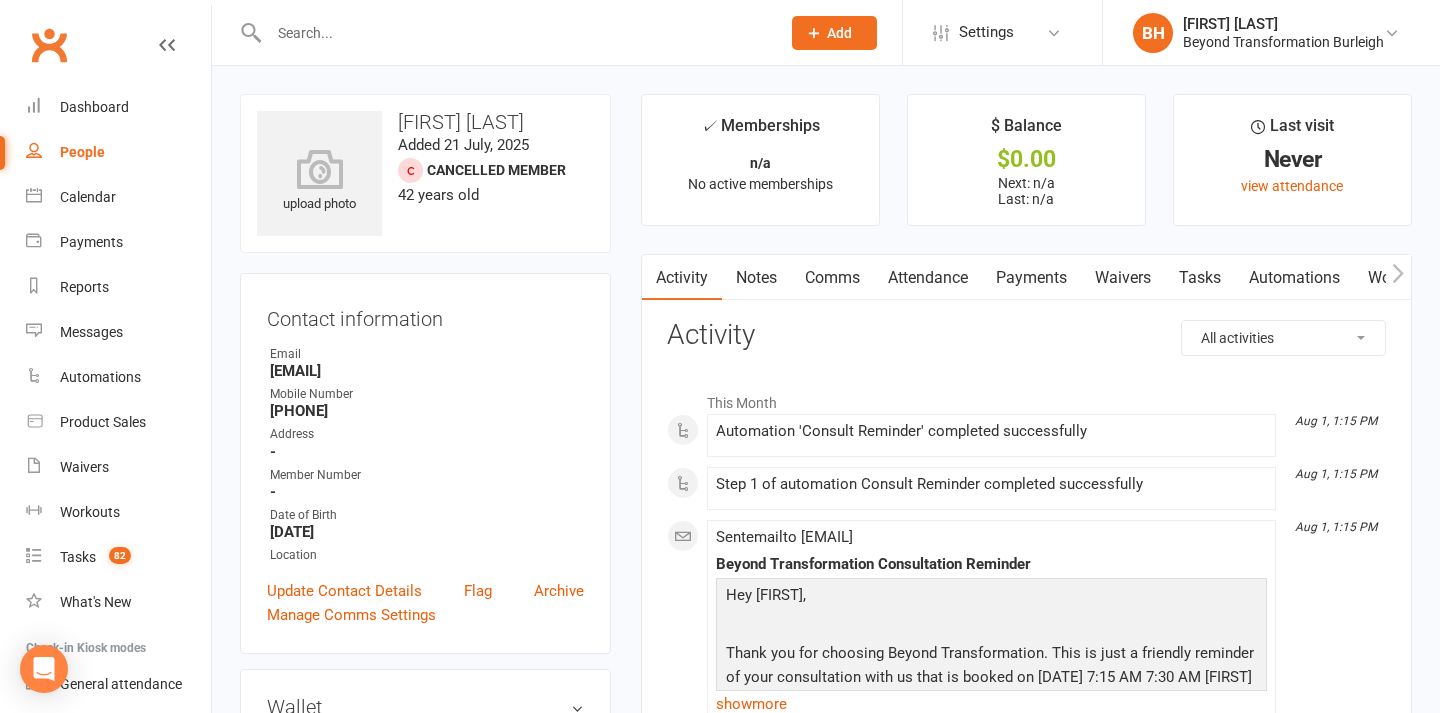 click on "Attendance" at bounding box center [928, 278] 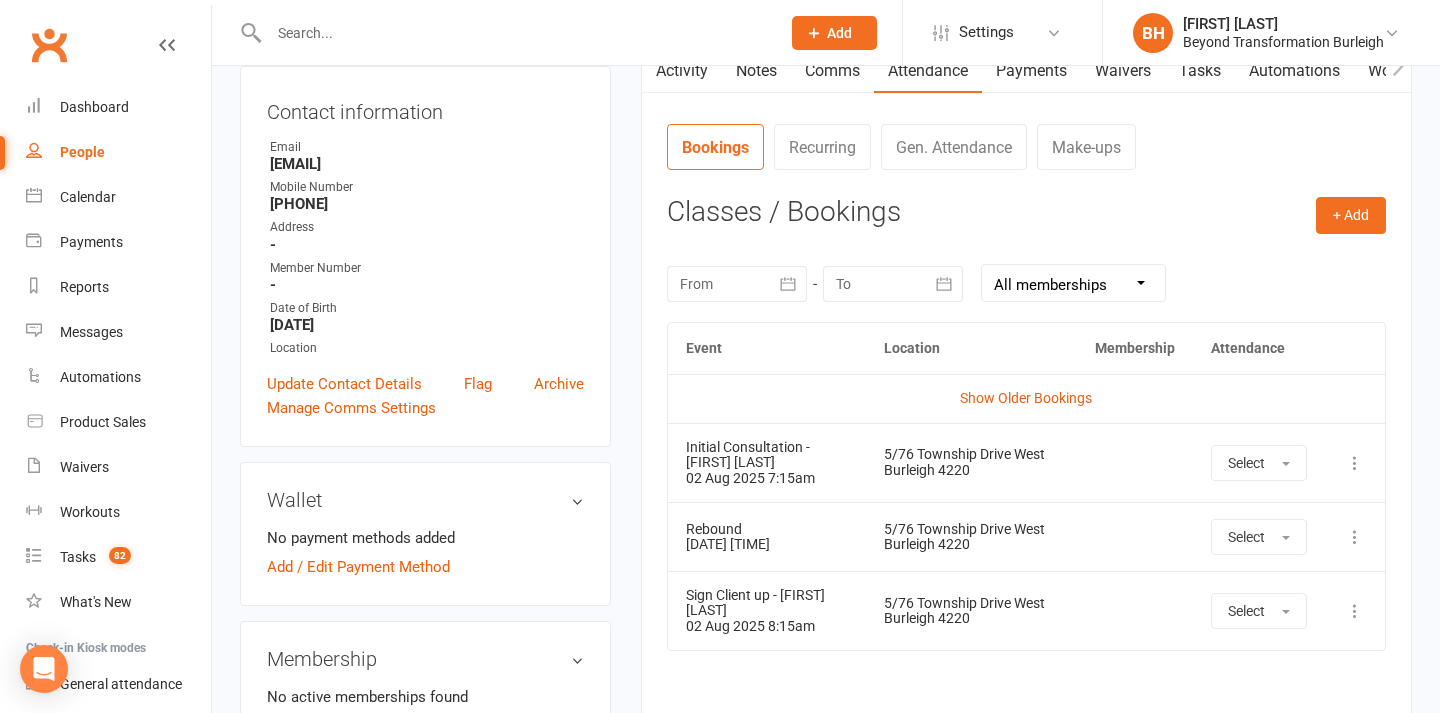scroll, scrollTop: 244, scrollLeft: 0, axis: vertical 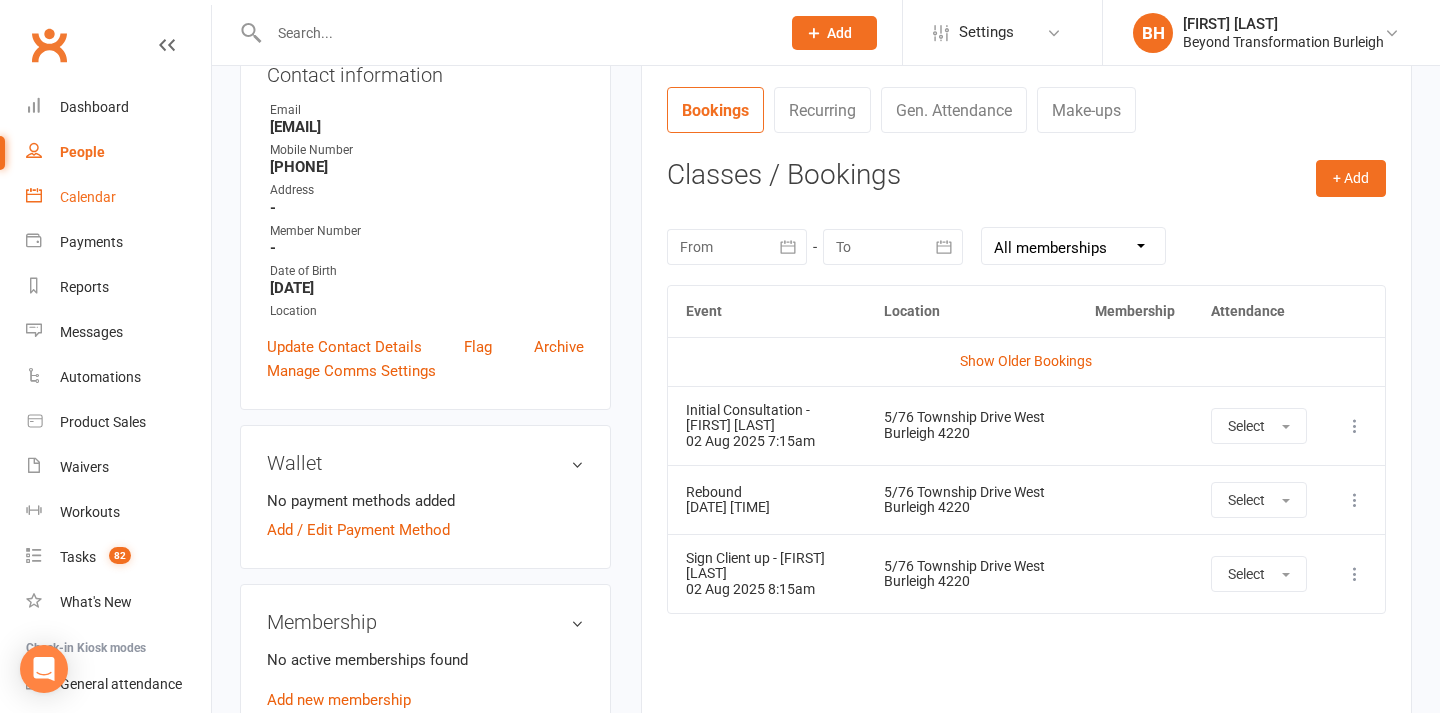 click on "Calendar" at bounding box center [88, 197] 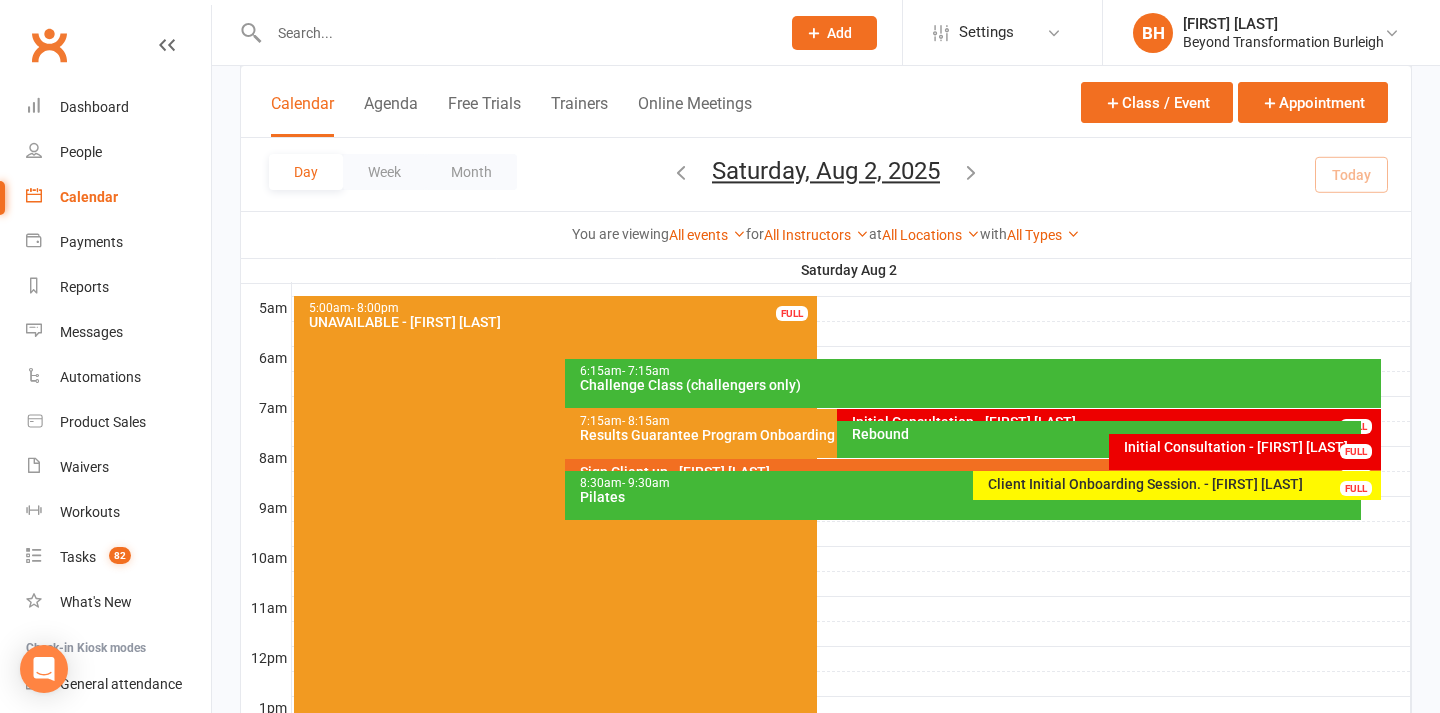 scroll, scrollTop: 363, scrollLeft: 0, axis: vertical 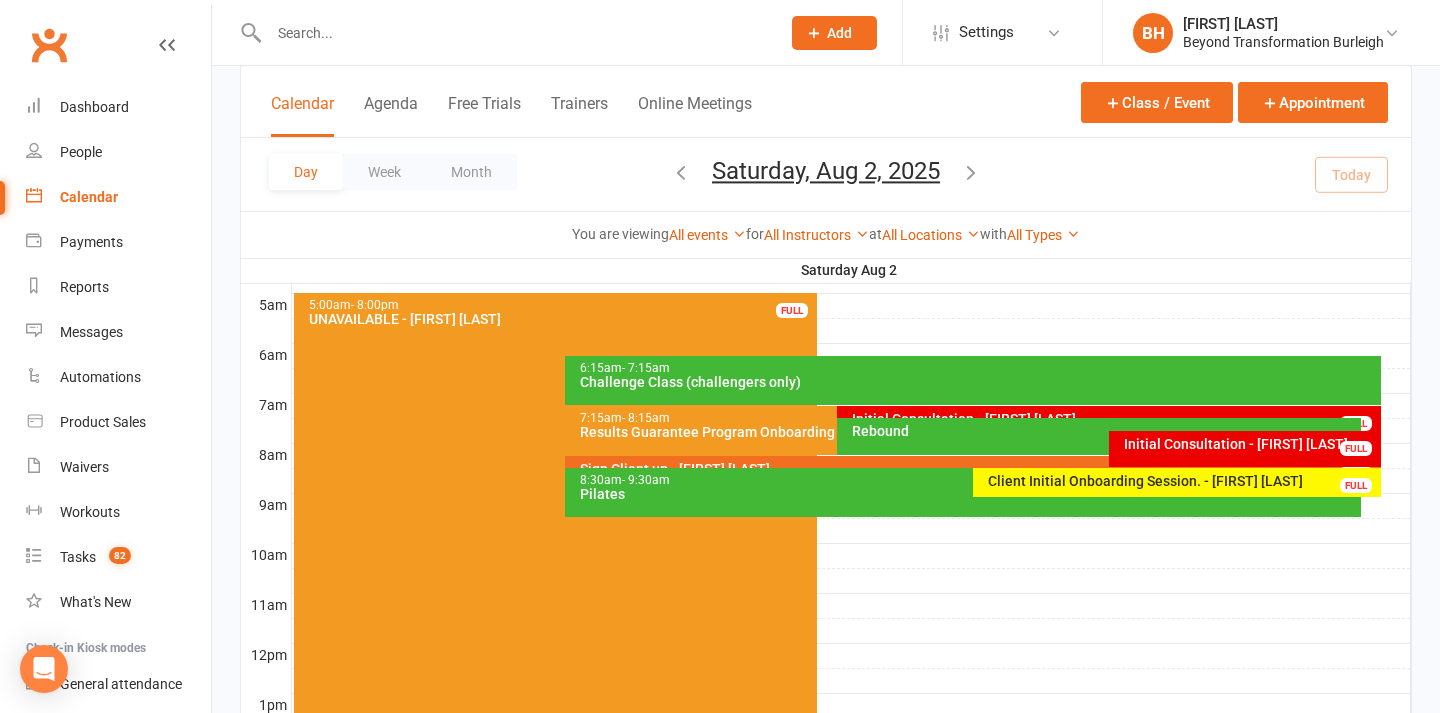 click on "Results Guarantee Program Onboarding - [FIRST] [LAST]" at bounding box center [832, 432] 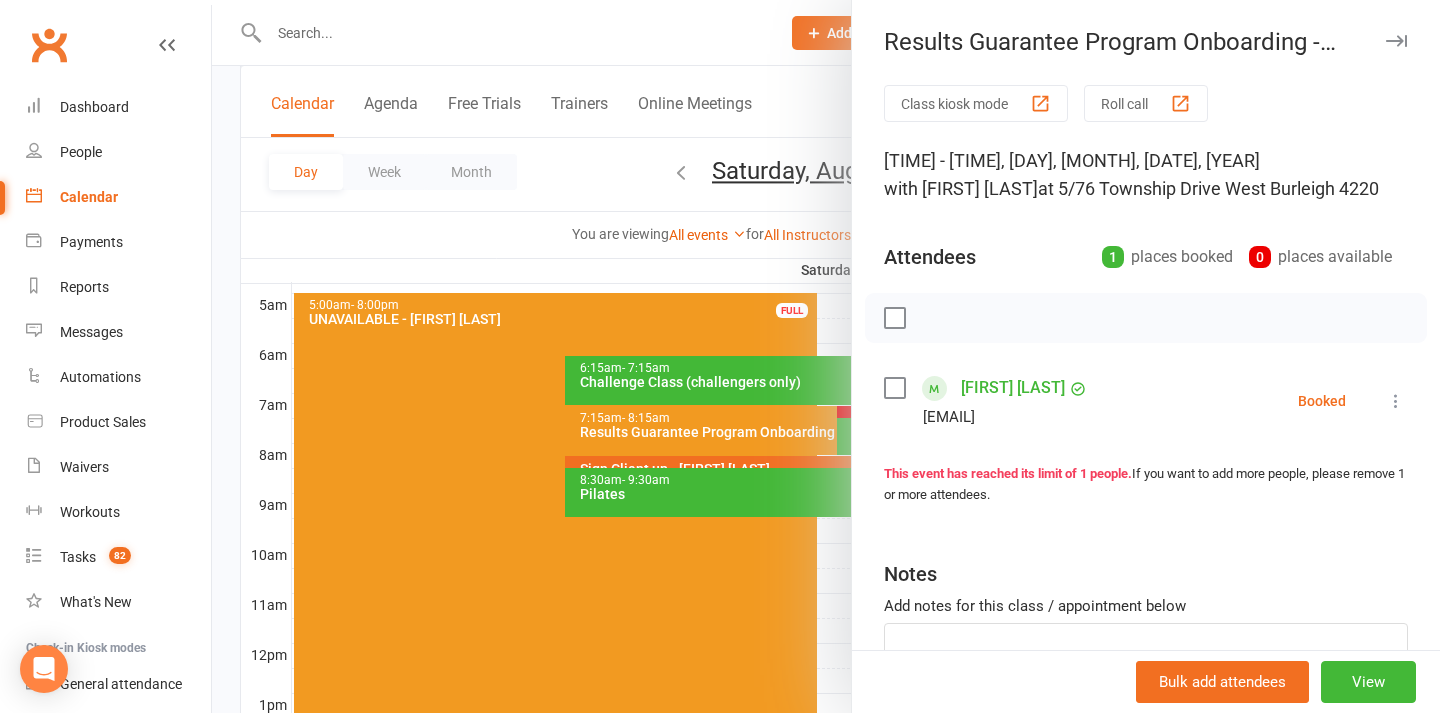 click at bounding box center [826, 356] 